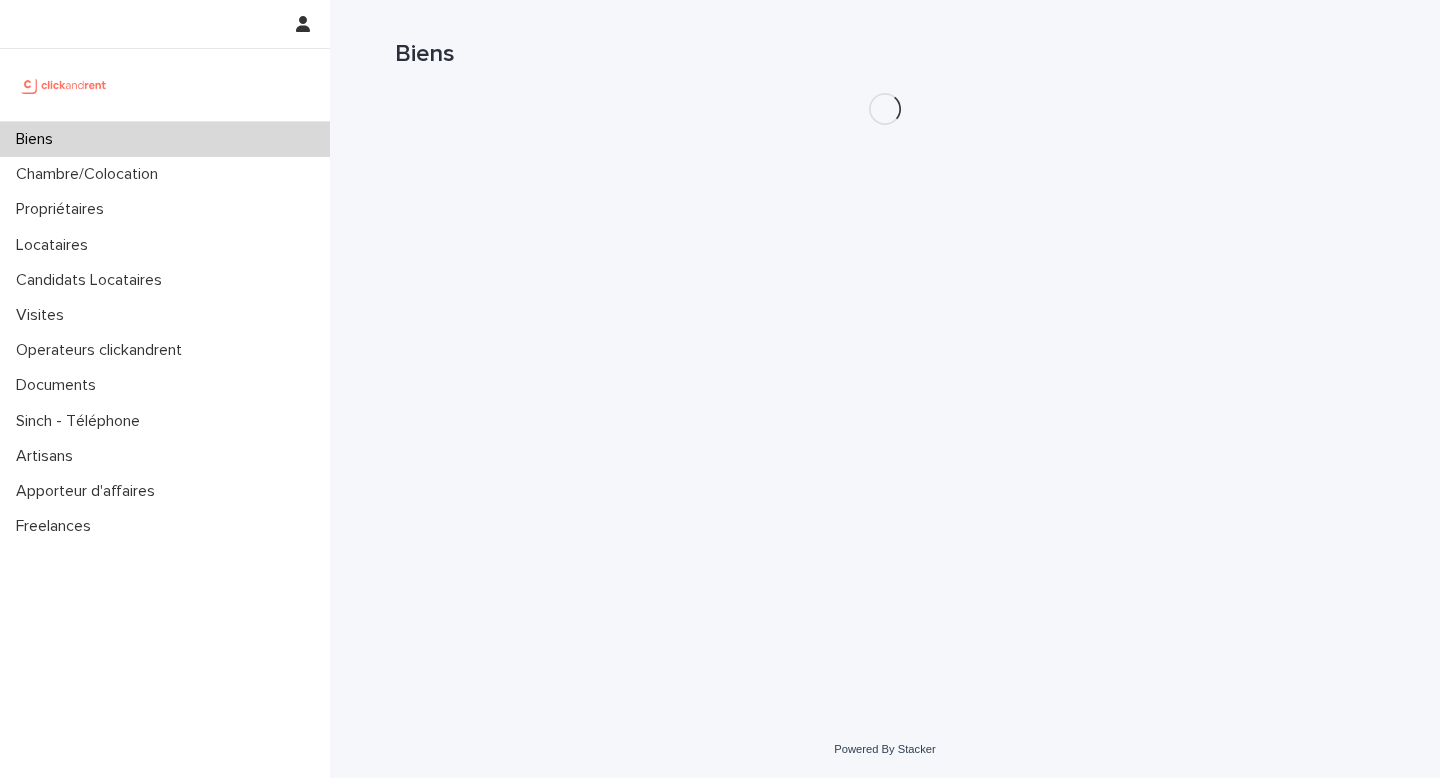 scroll, scrollTop: 0, scrollLeft: 0, axis: both 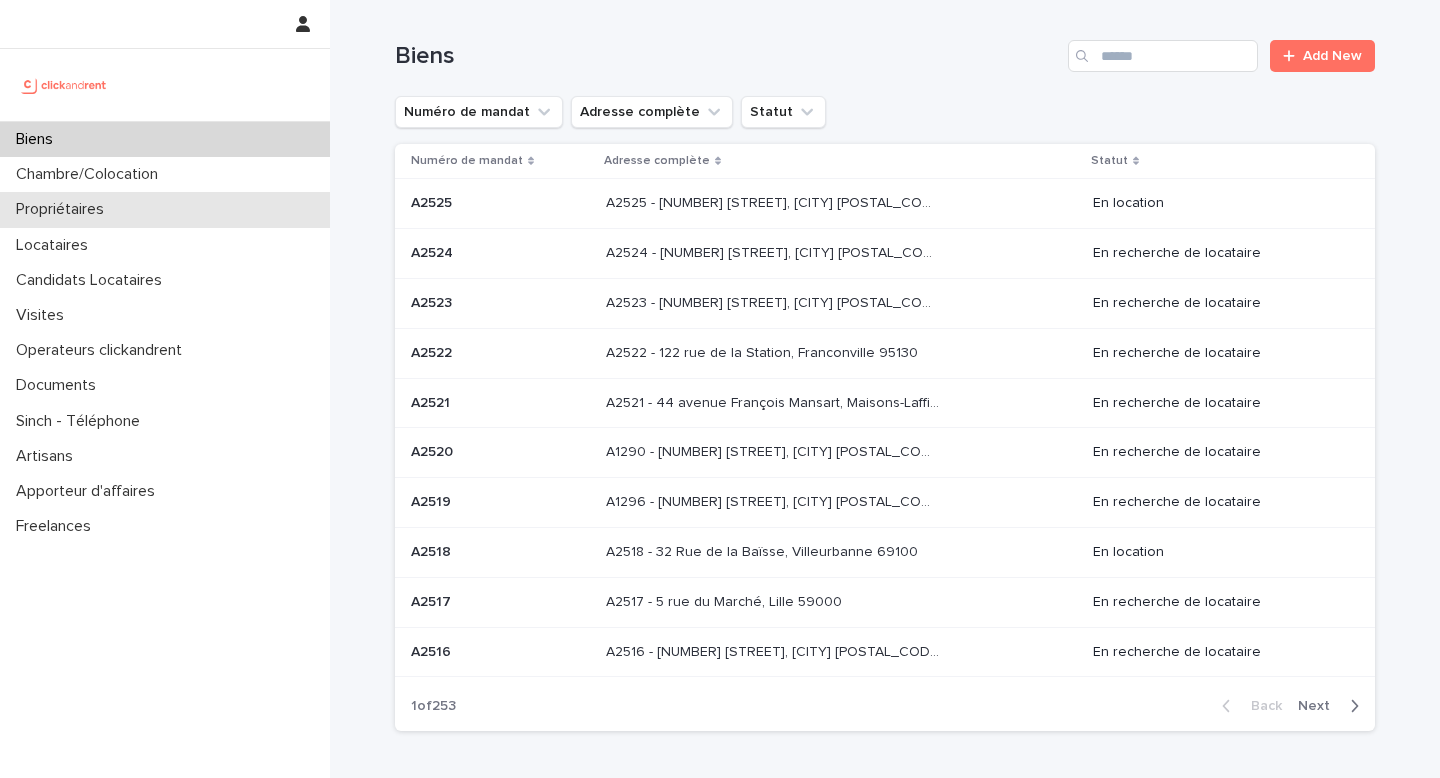 click on "Propriétaires" at bounding box center [165, 209] 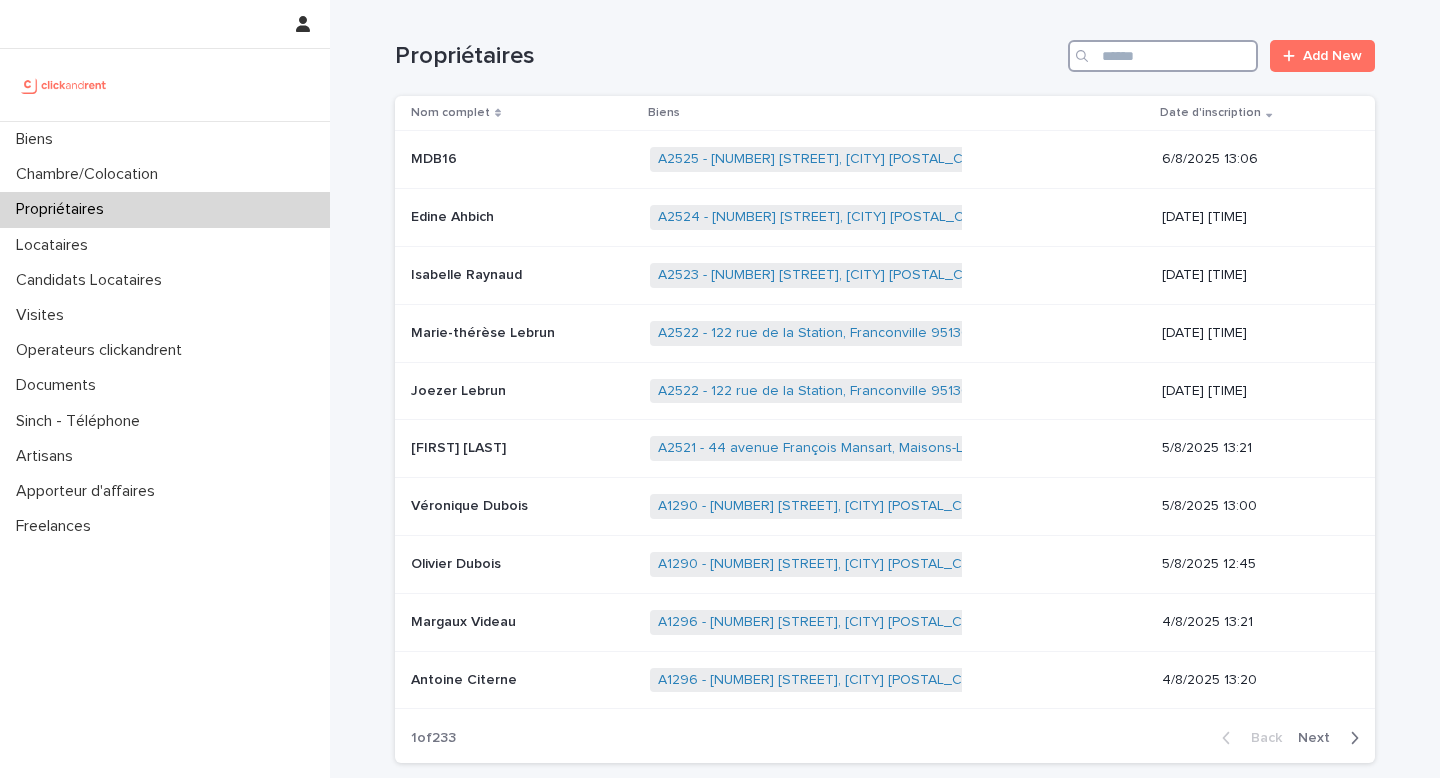 click at bounding box center (1163, 56) 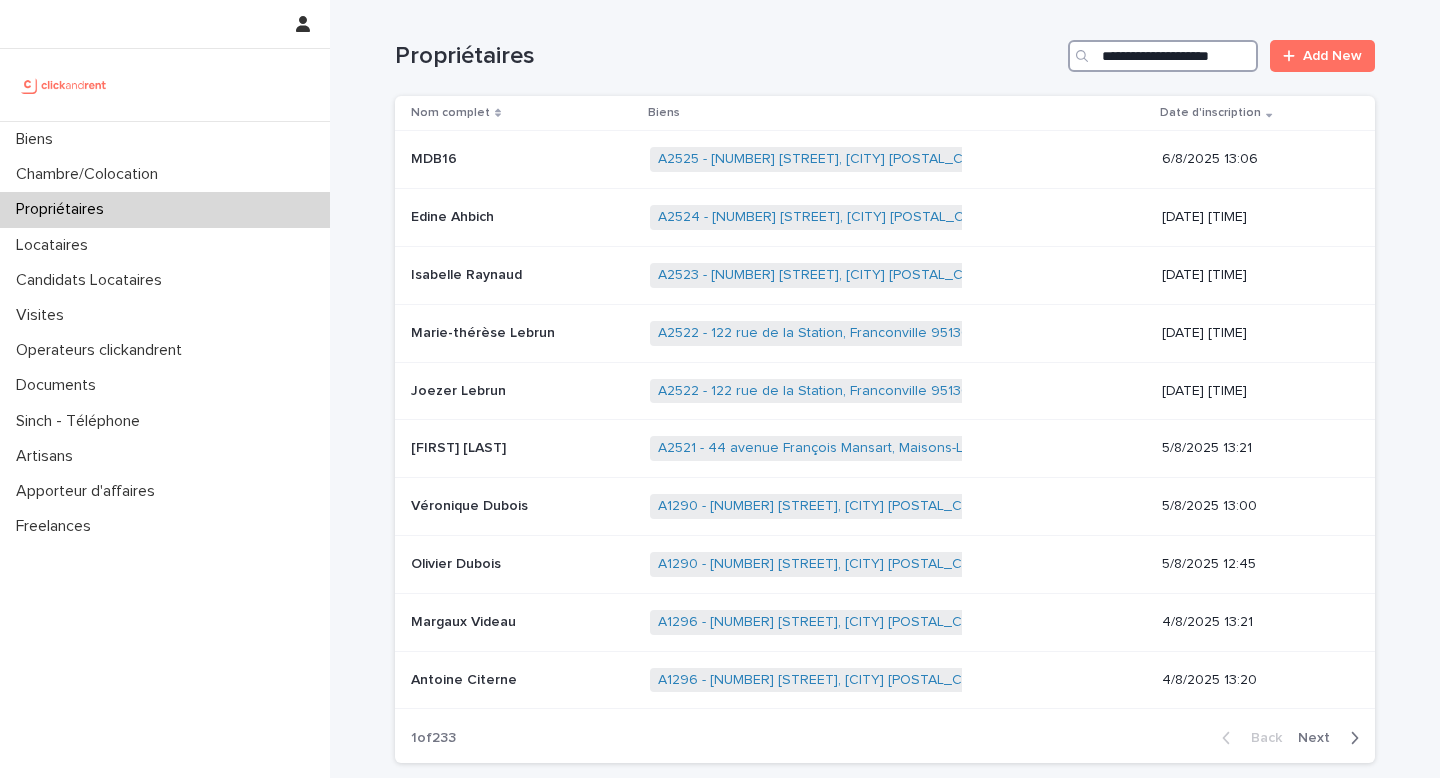 scroll, scrollTop: 0, scrollLeft: 19, axis: horizontal 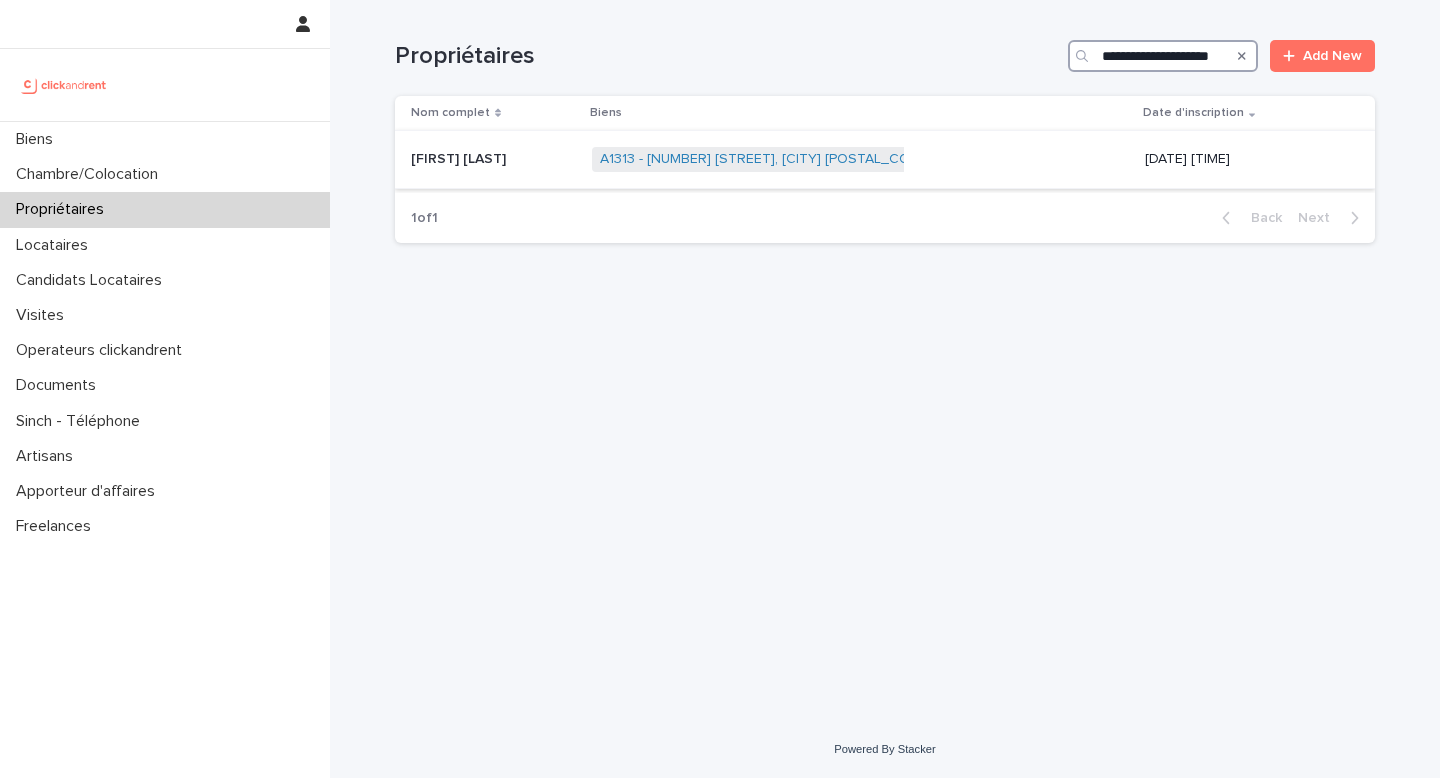 type on "**********" 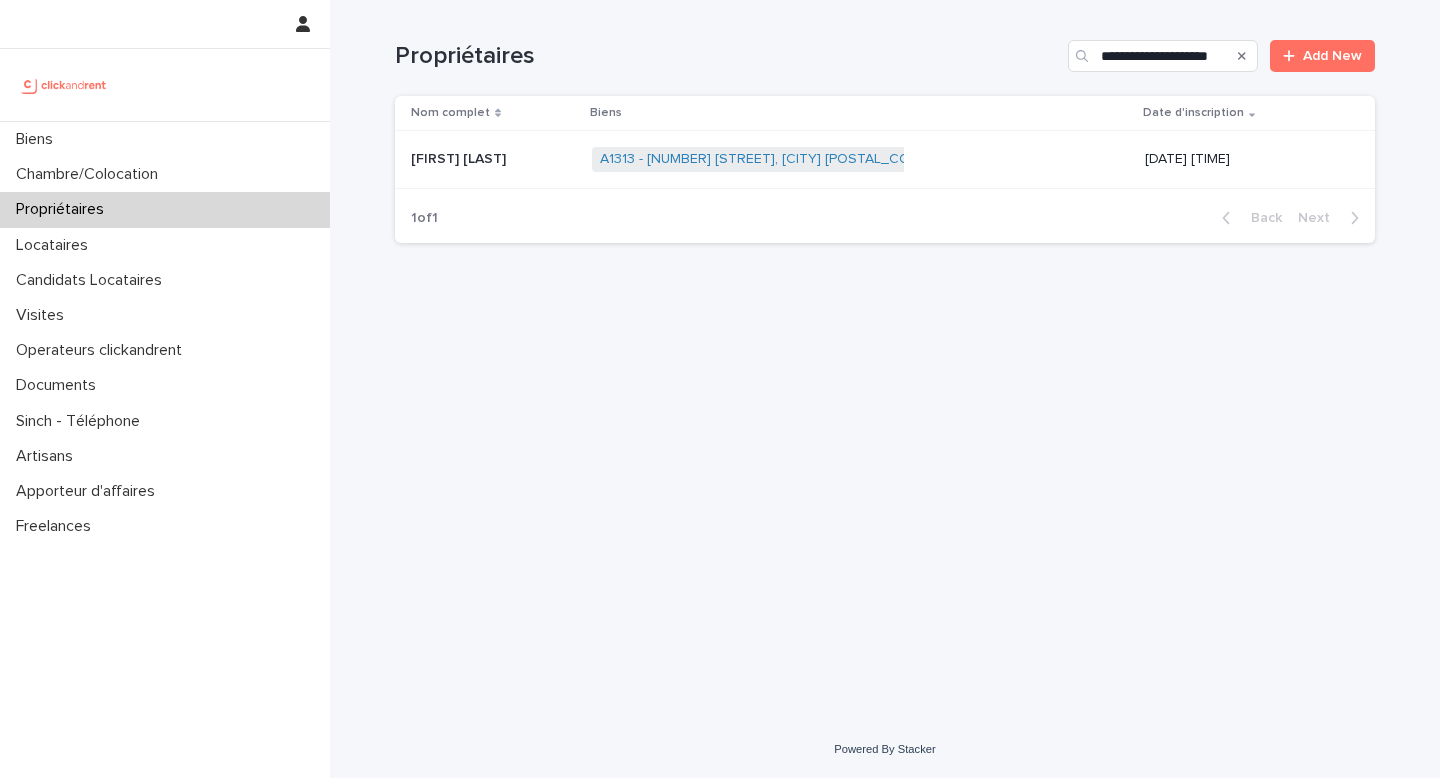 scroll, scrollTop: 0, scrollLeft: 0, axis: both 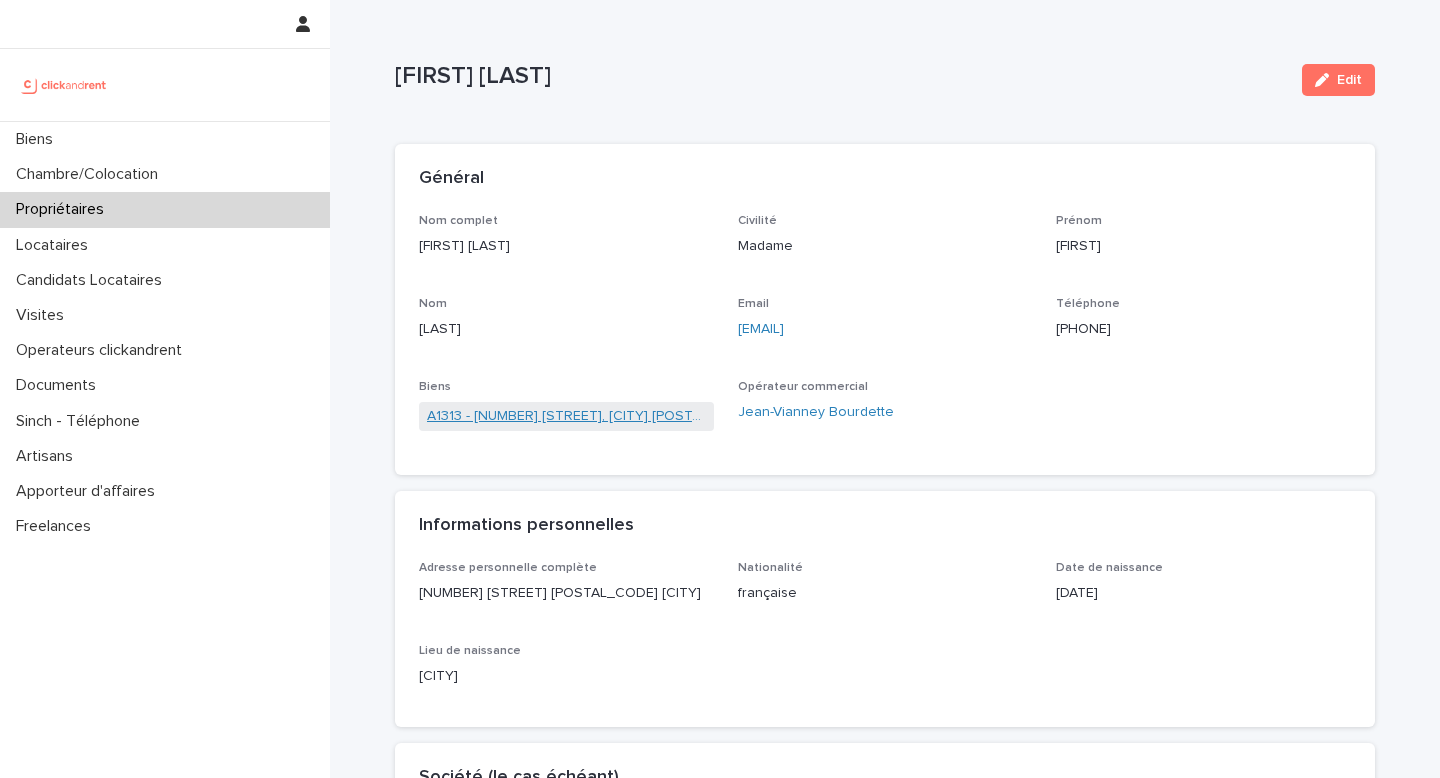 click on "A1313 - [NUMBER] [STREET],  [CITY] [POSTAL_CODE]" at bounding box center [566, 416] 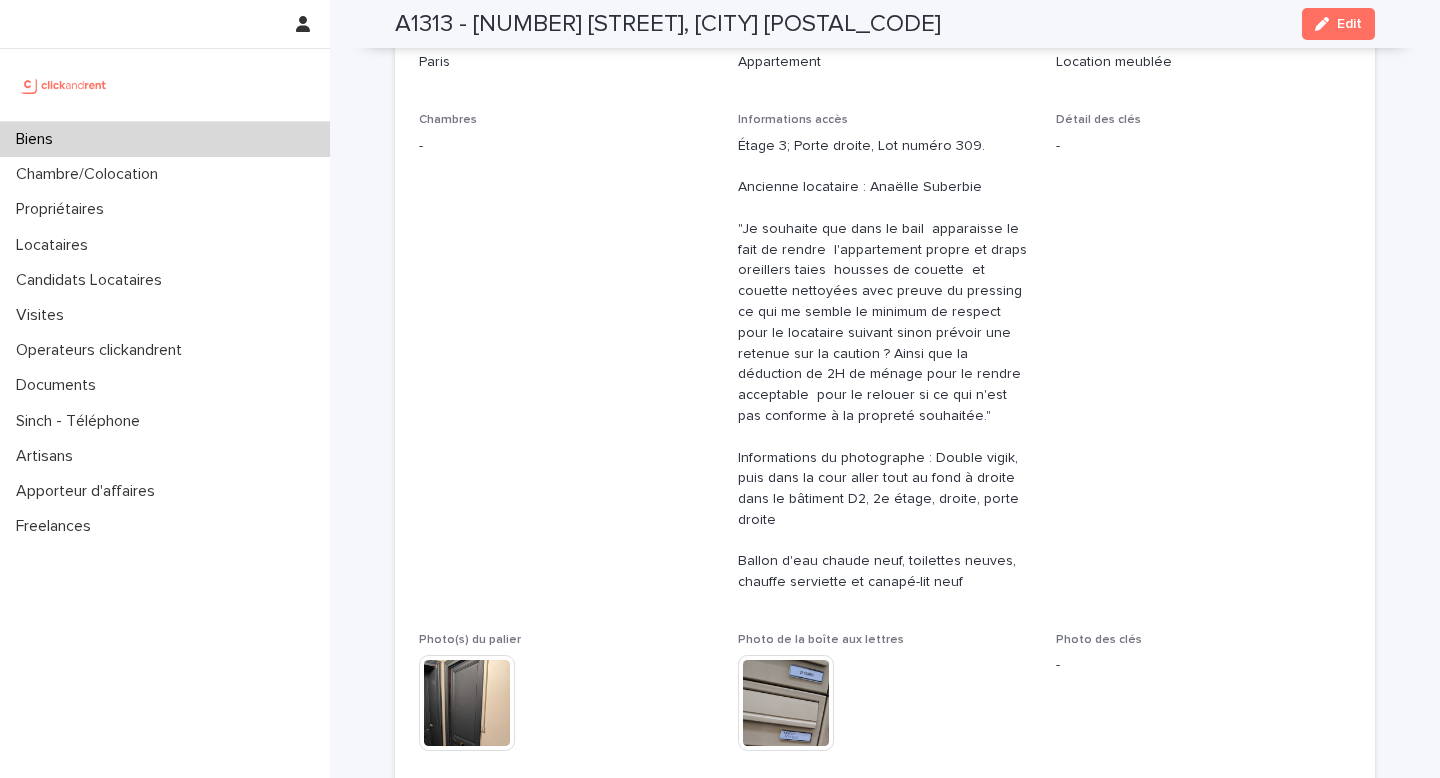 scroll, scrollTop: 0, scrollLeft: 0, axis: both 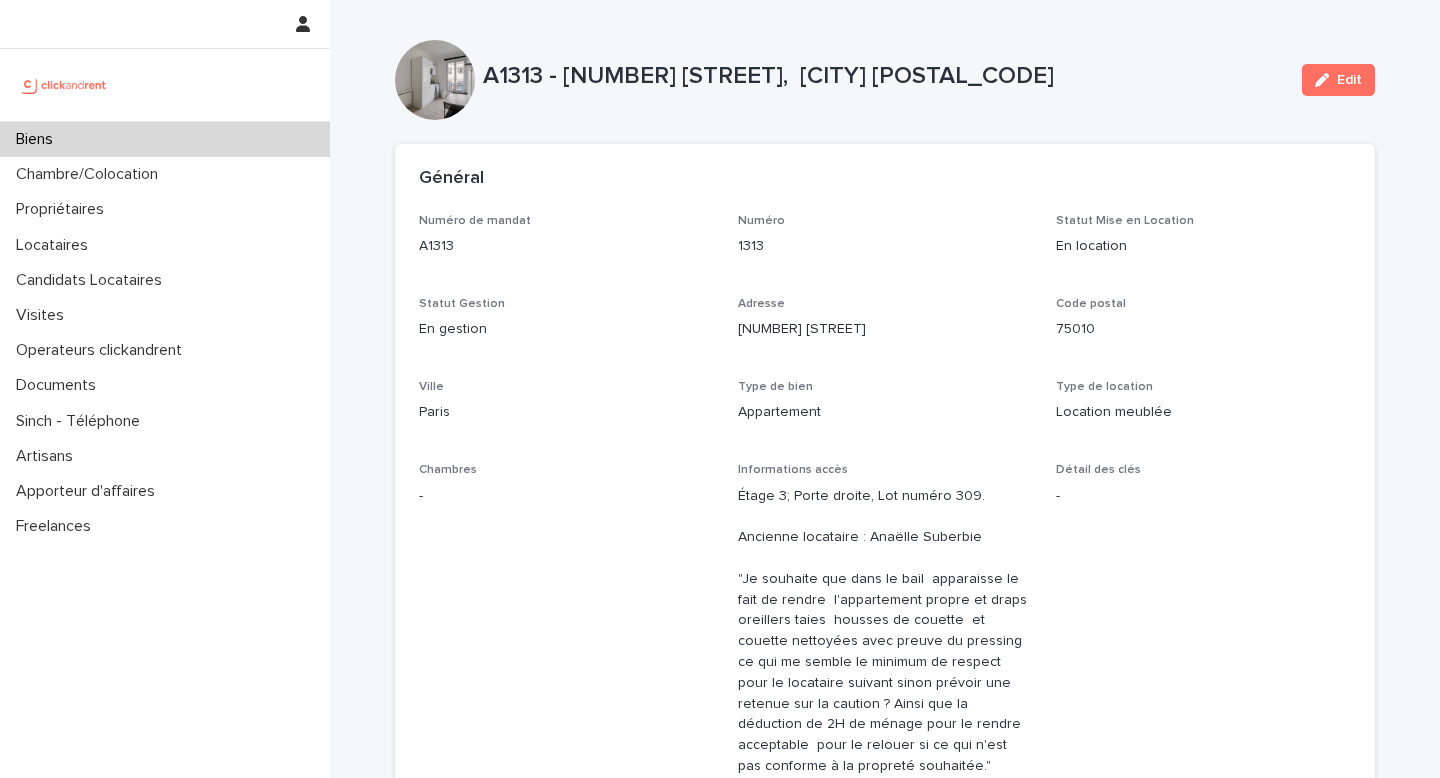 click on "A1313 - [NUMBER] [STREET],  [CITY] [POSTAL_CODE] Edit" at bounding box center [885, 80] 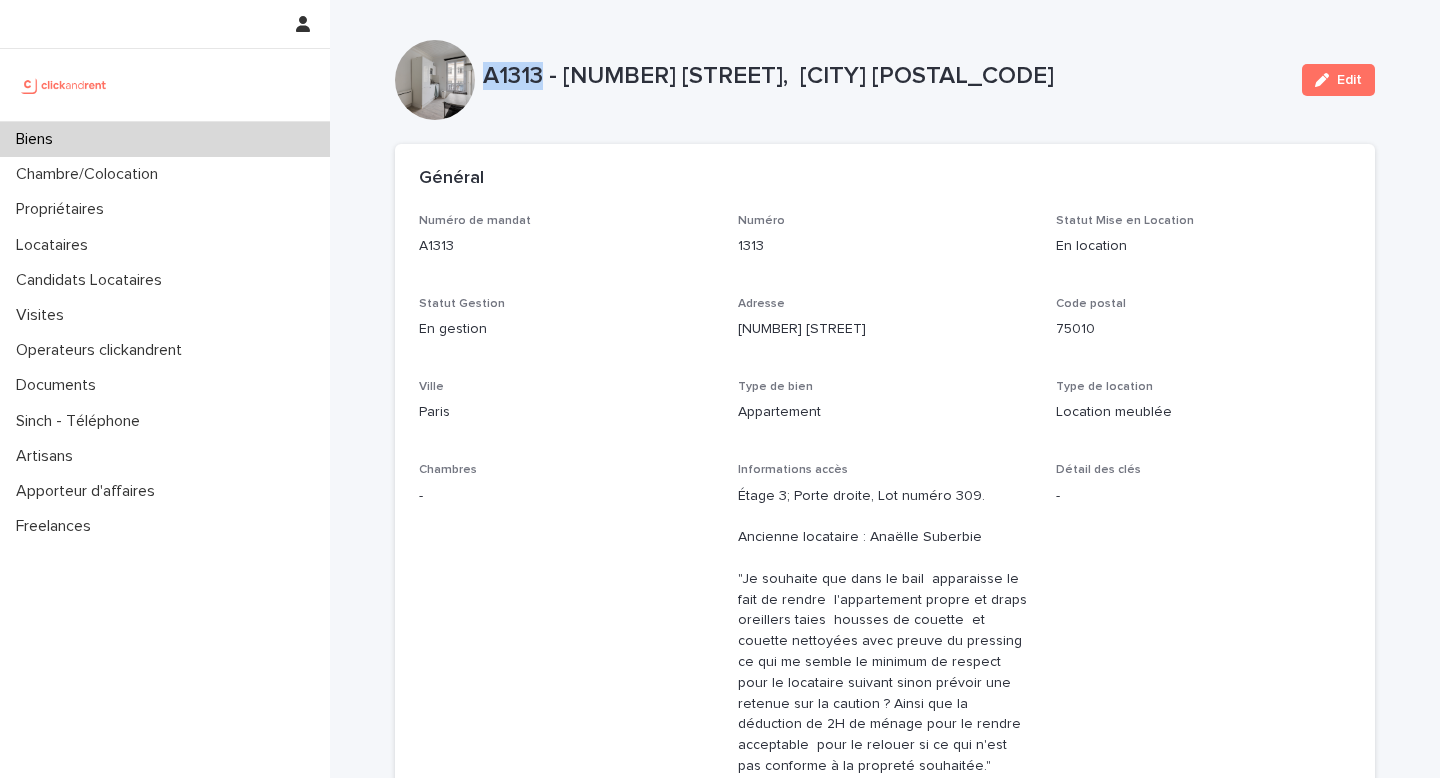 click on "A1313 - [NUMBER] [STREET],  [CITY] [POSTAL_CODE]" at bounding box center [884, 76] 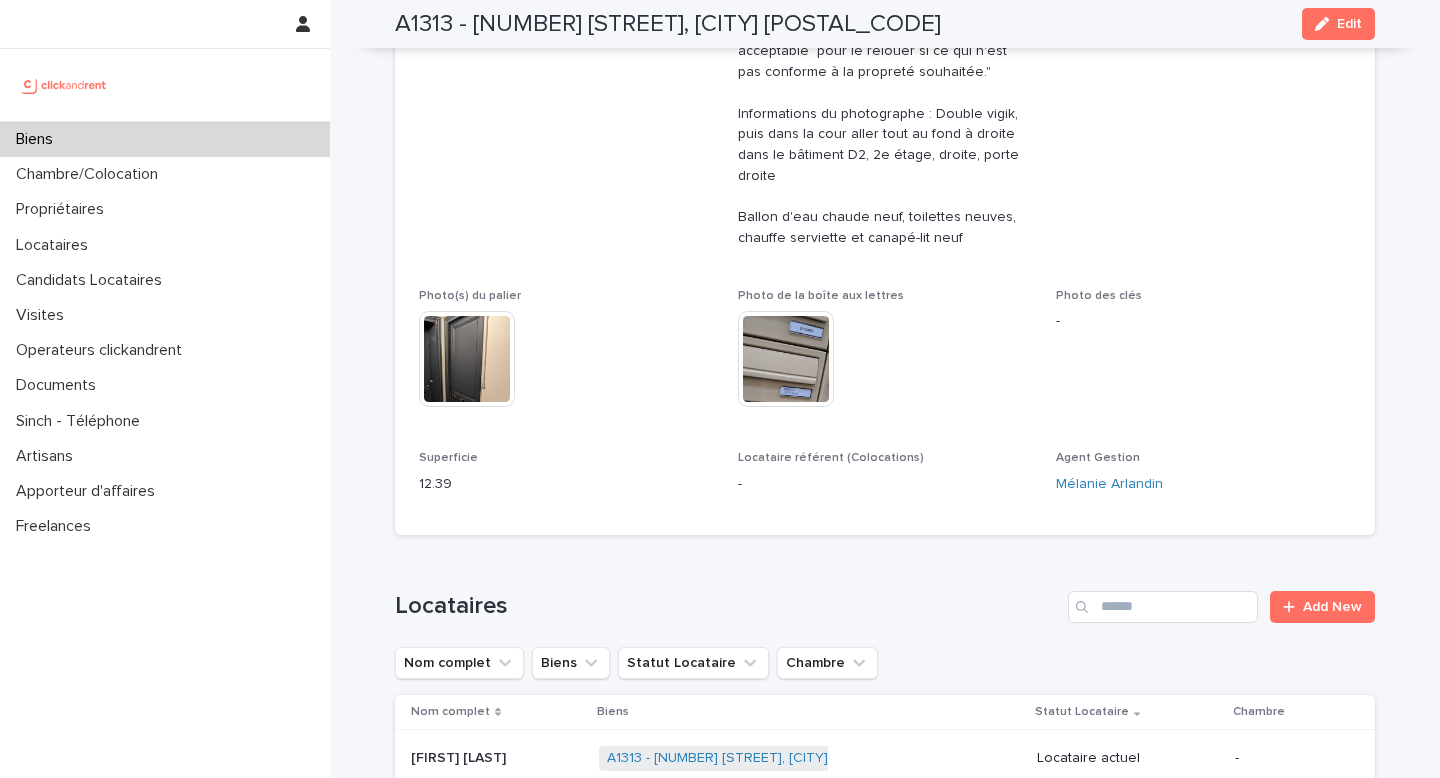scroll, scrollTop: 904, scrollLeft: 0, axis: vertical 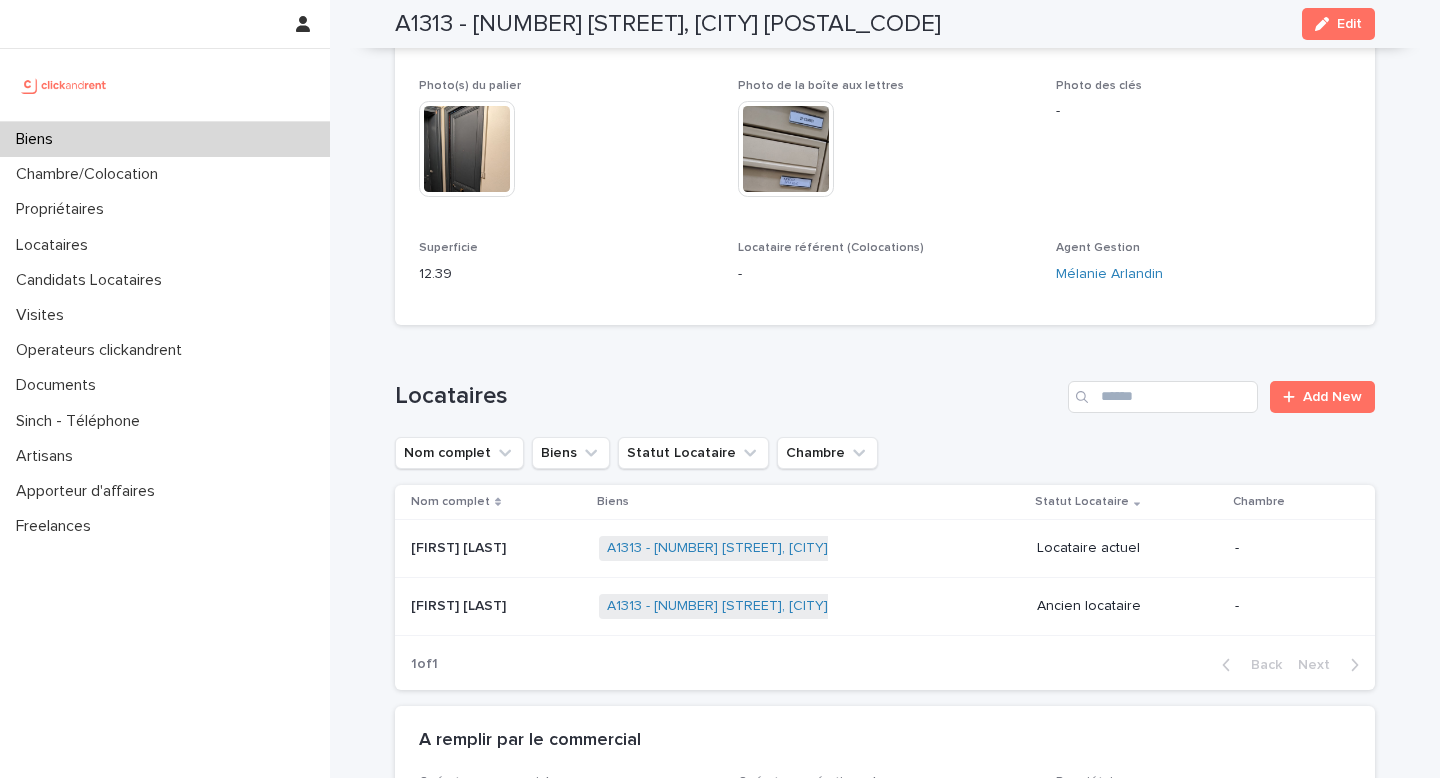 click on "Biens" at bounding box center (165, 139) 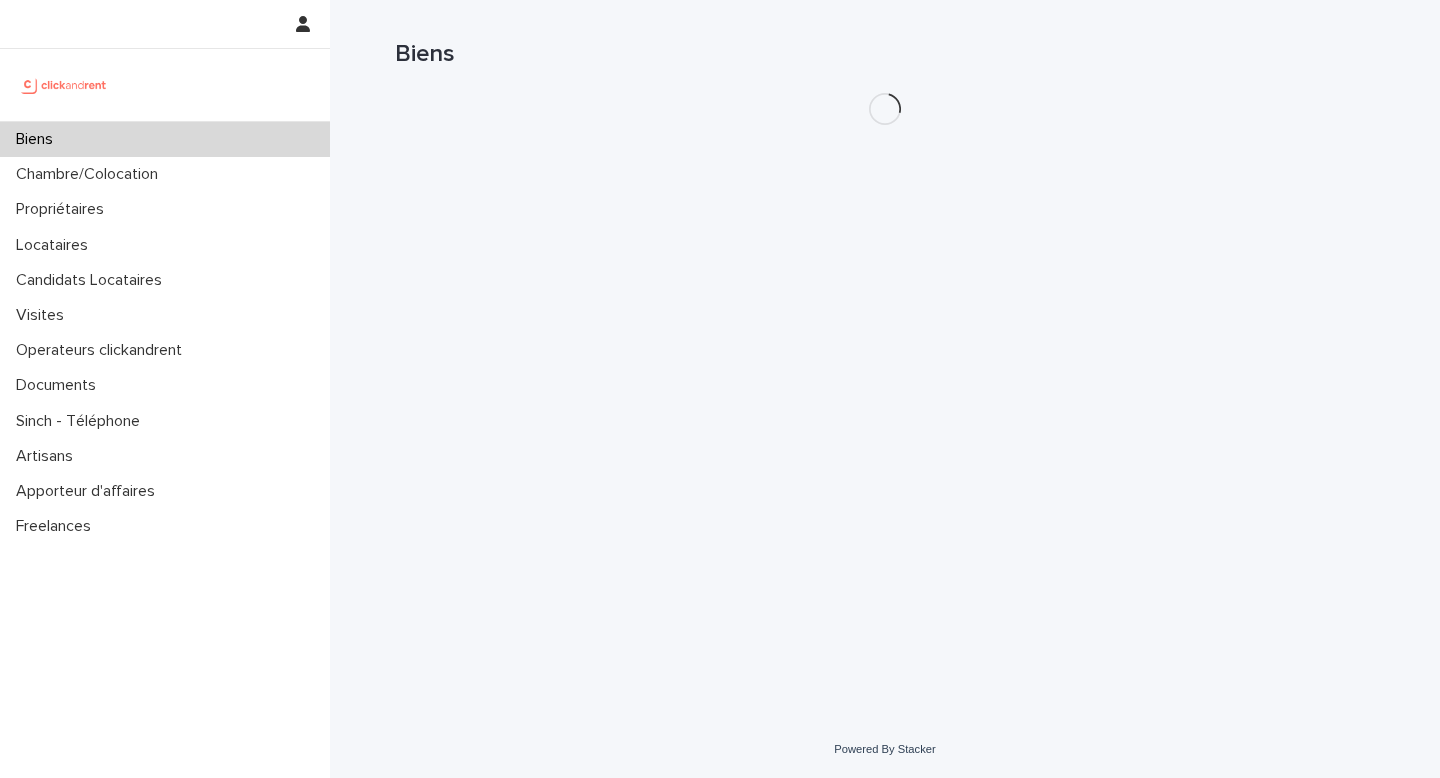 scroll, scrollTop: 0, scrollLeft: 0, axis: both 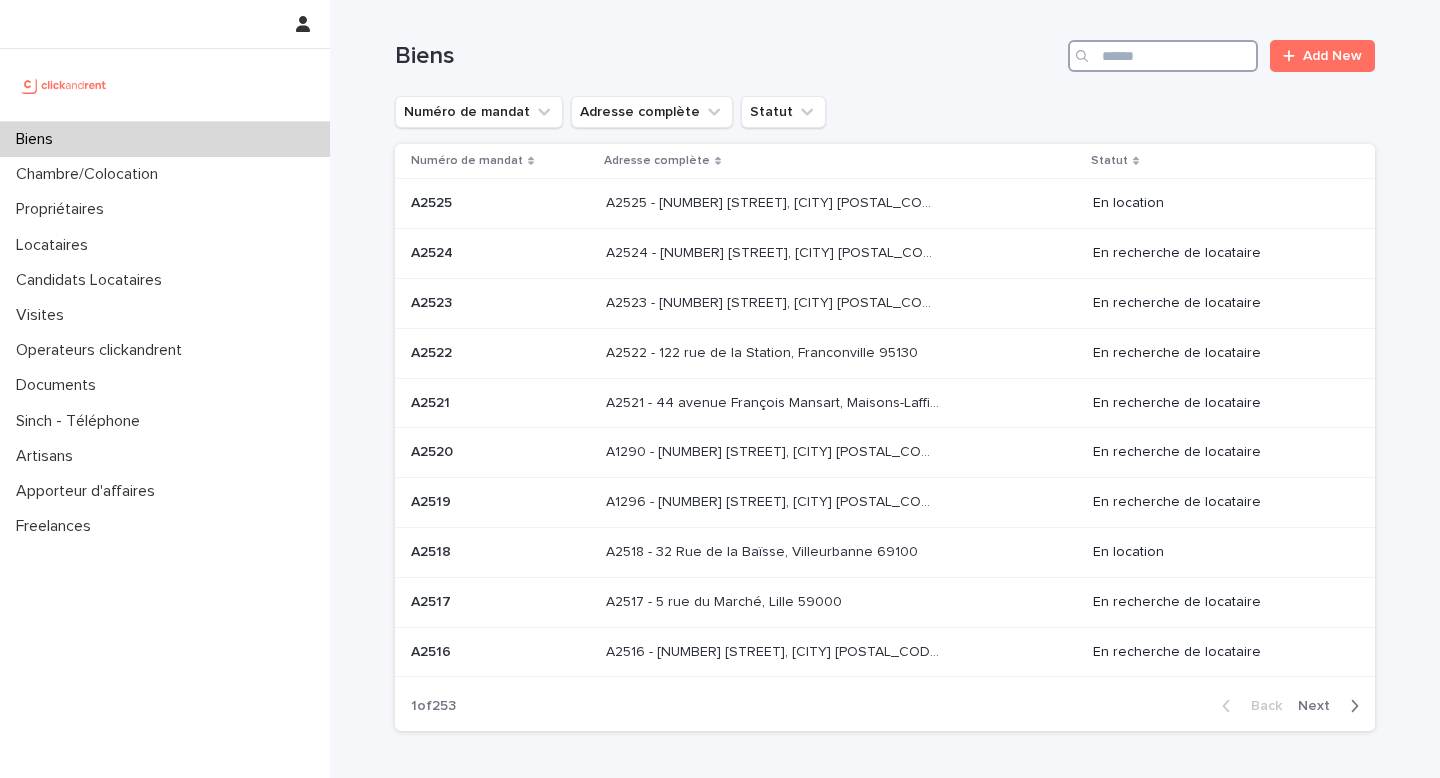 click at bounding box center [1163, 56] 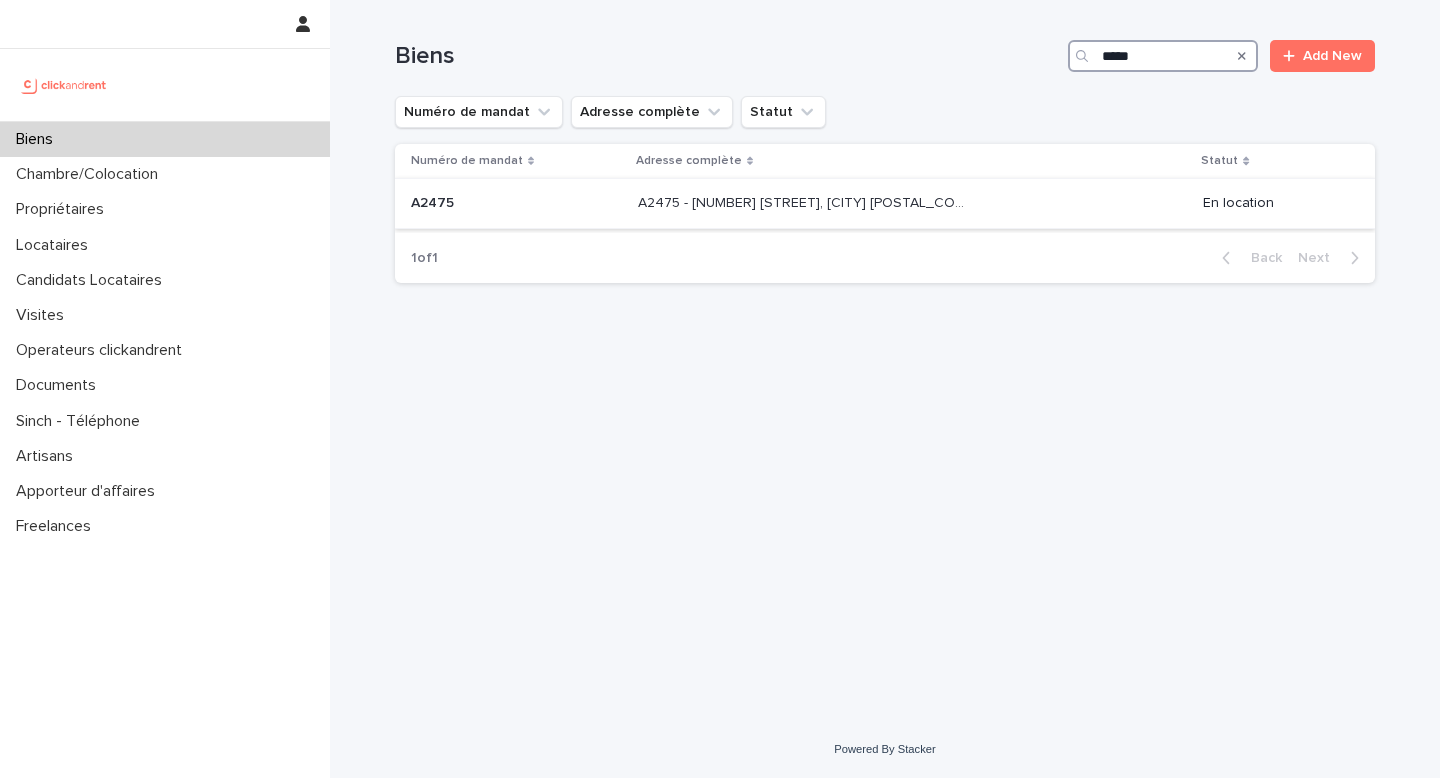 type on "*****" 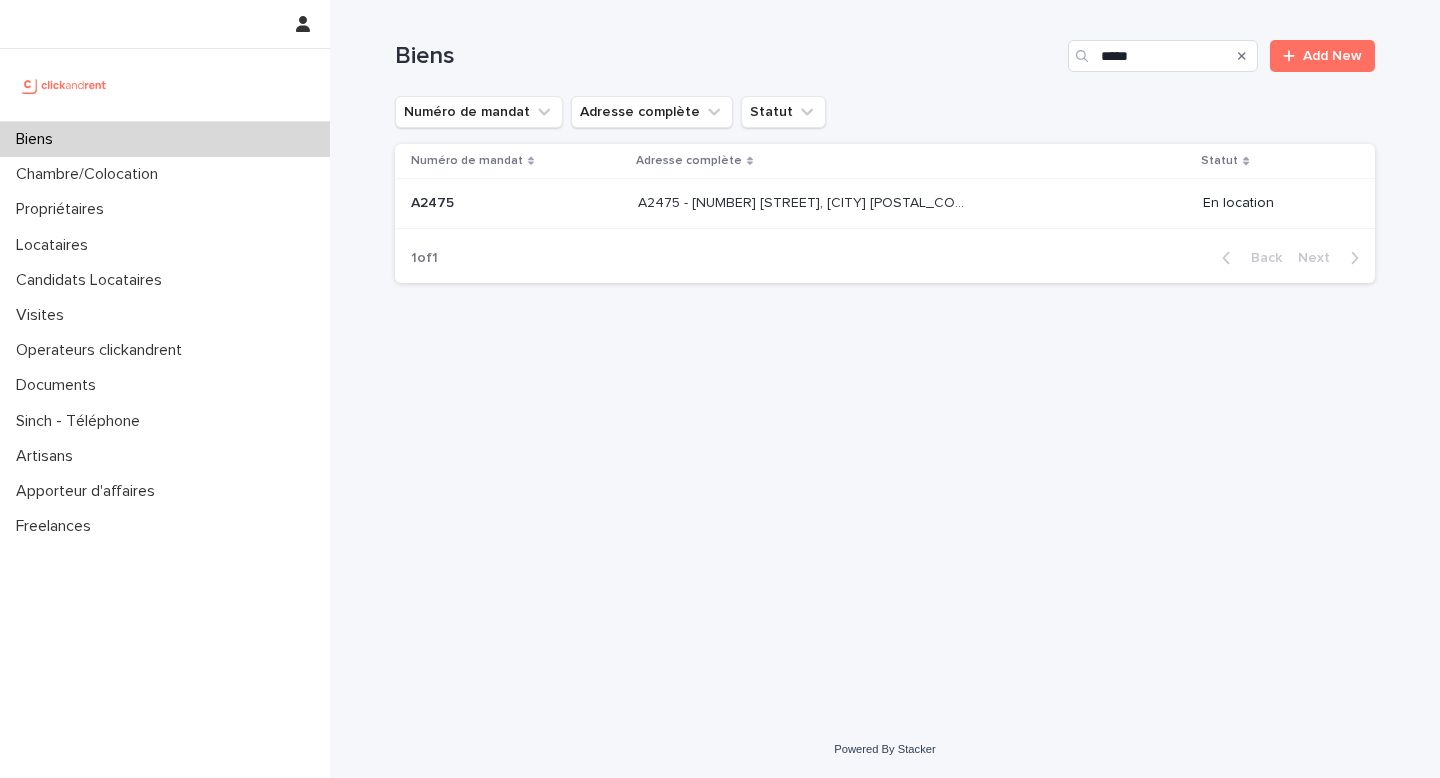 click on "A2475 - [NUMBER] [STREET],  [CITY] [POSTAL_CODE] A2475 - [NUMBER] [STREET],  [CITY] [POSTAL_CODE]" at bounding box center [912, 203] 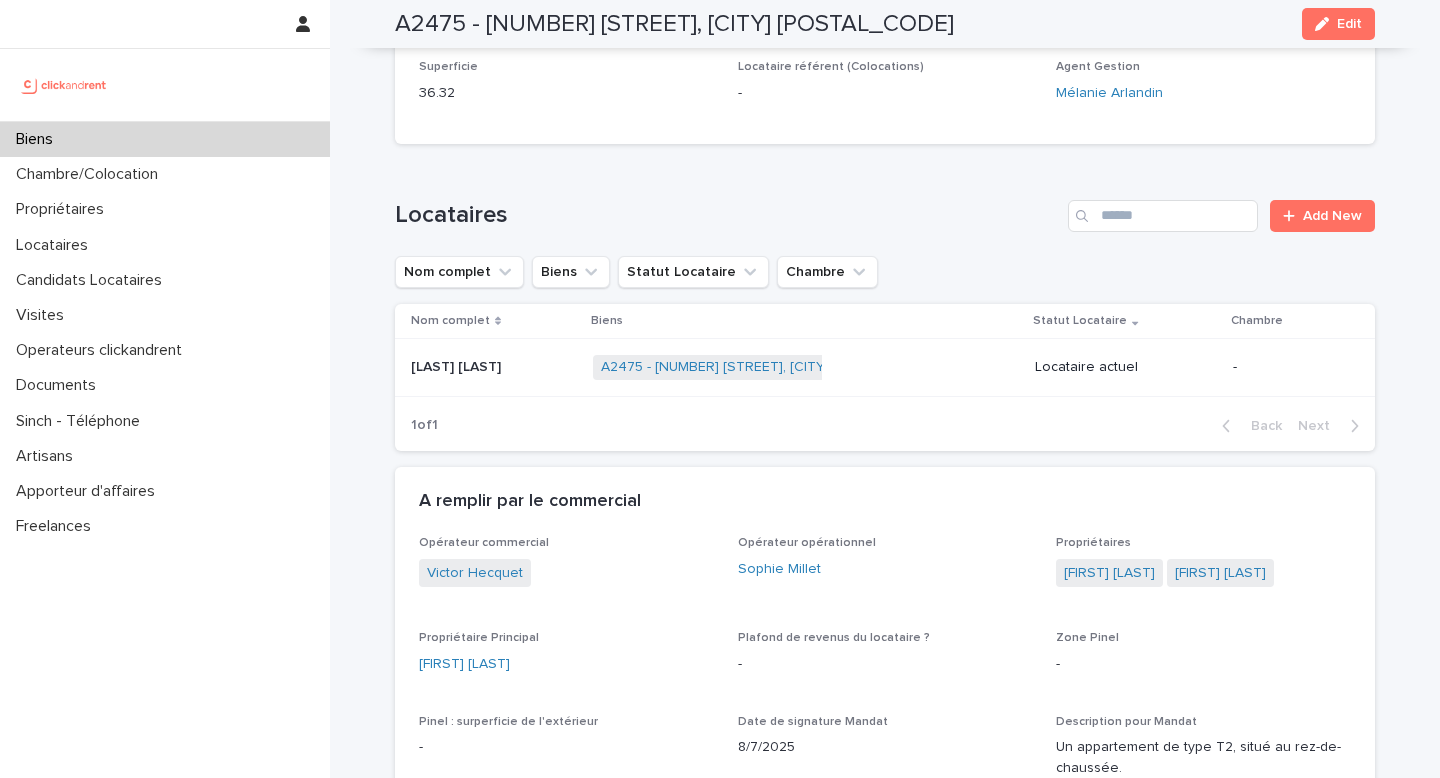 scroll, scrollTop: 480, scrollLeft: 0, axis: vertical 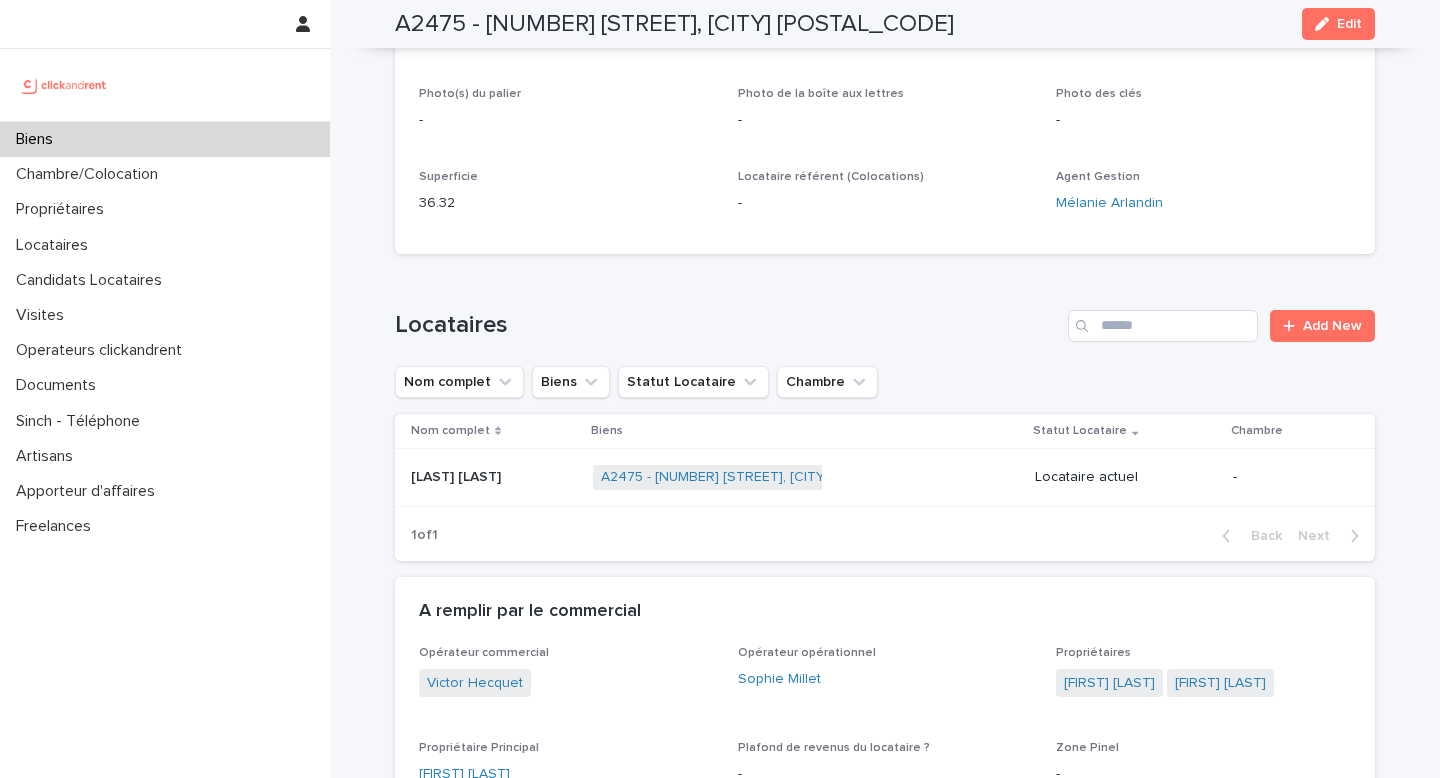 click on "Numéro de mandat A2475 Numéro 2475 Statut Mise en Location En location Statut Gestion En gestion Adresse [NUMBER] [STREET] [POSTAL_CODE] [CITY] Type de bien Appartement Type de location Location vide Chambres - Informations accès Règlement intérieur à annexer au tous LES BAUX ! Dans autres dans Stacker. Détail des clés - Photo(s) du palier - Photo de la boîte aux lettres - Photo des clés - Superficie 36.32 Locataire référent (Colocations) - Agent Gestion [FIRST] [LAST]" at bounding box center (885, -6) 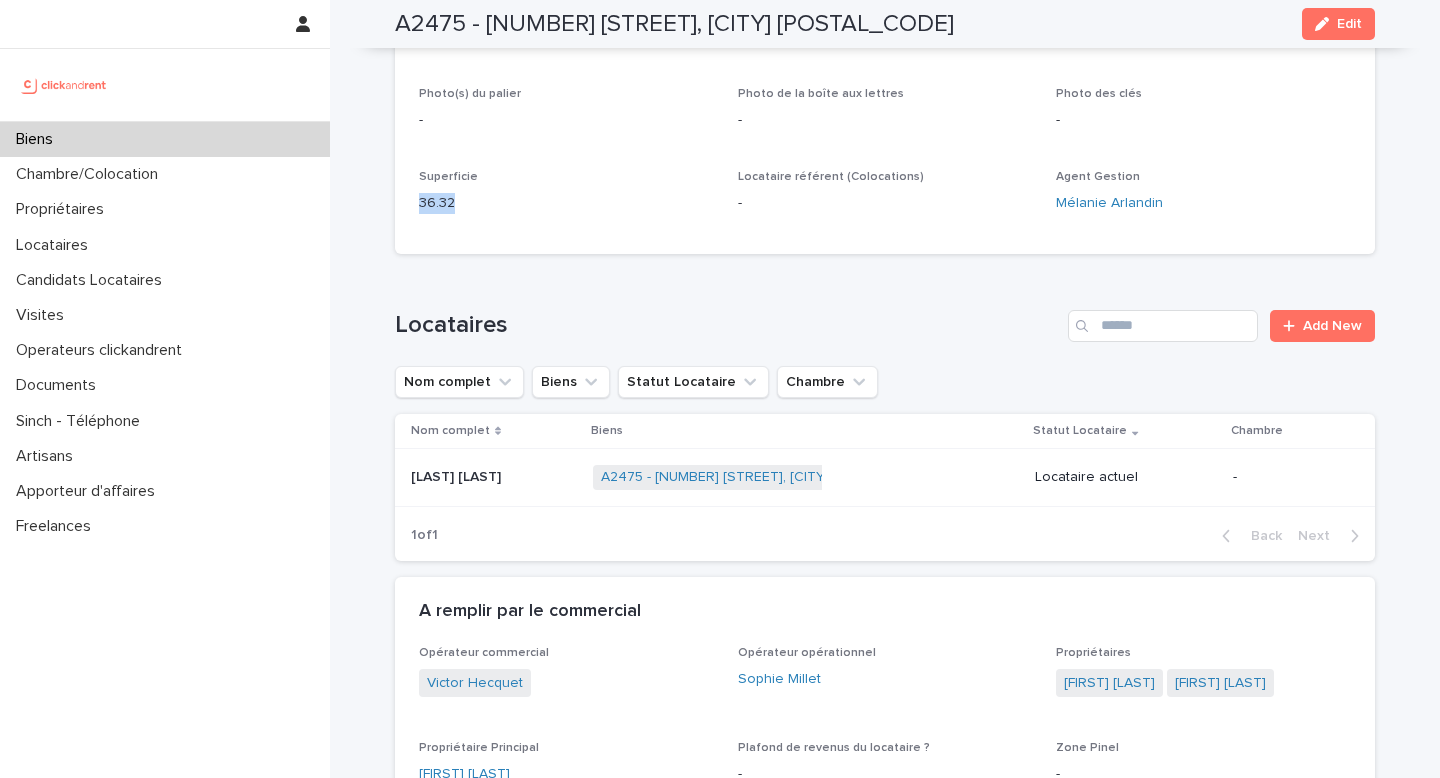 drag, startPoint x: 419, startPoint y: 185, endPoint x: 491, endPoint y: 219, distance: 79.624115 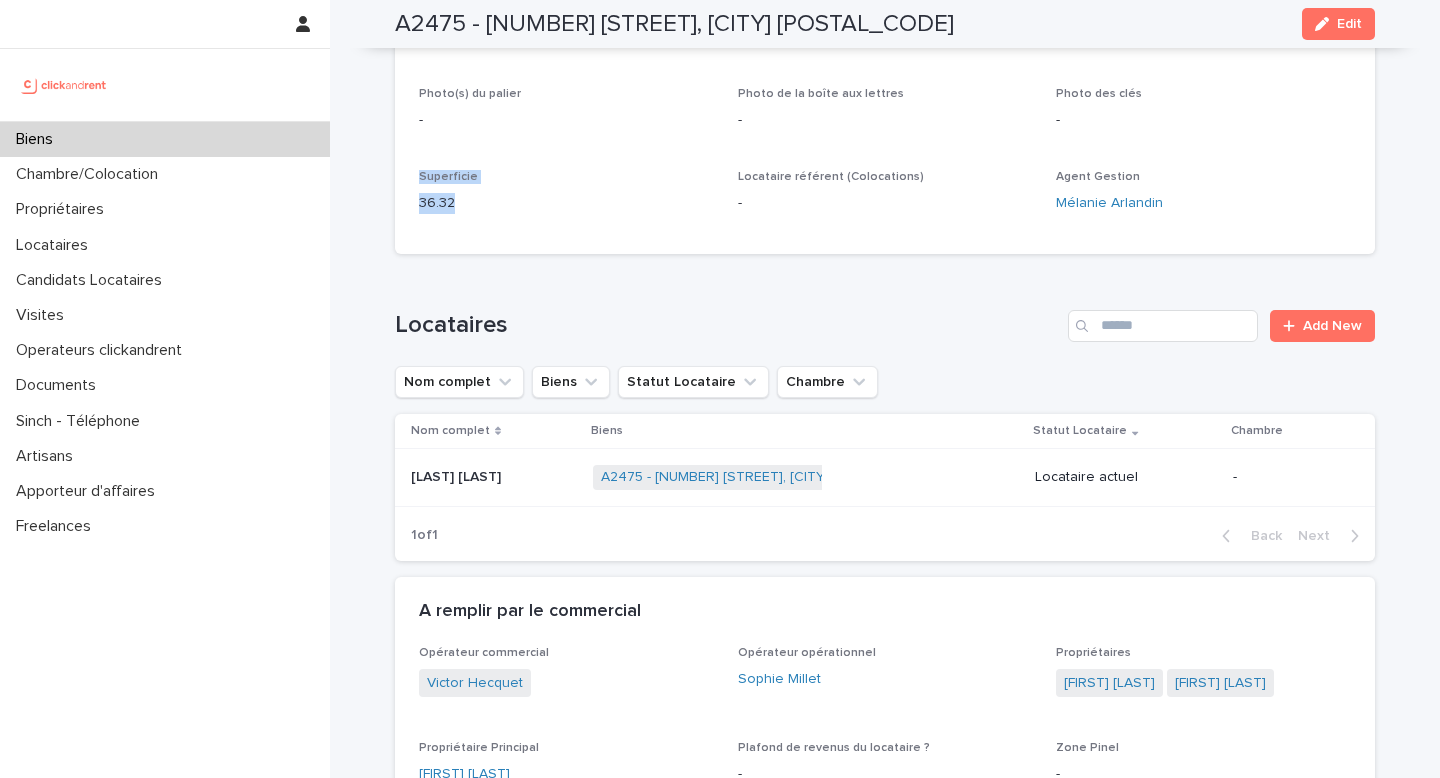 drag, startPoint x: 484, startPoint y: 217, endPoint x: 419, endPoint y: 169, distance: 80.80223 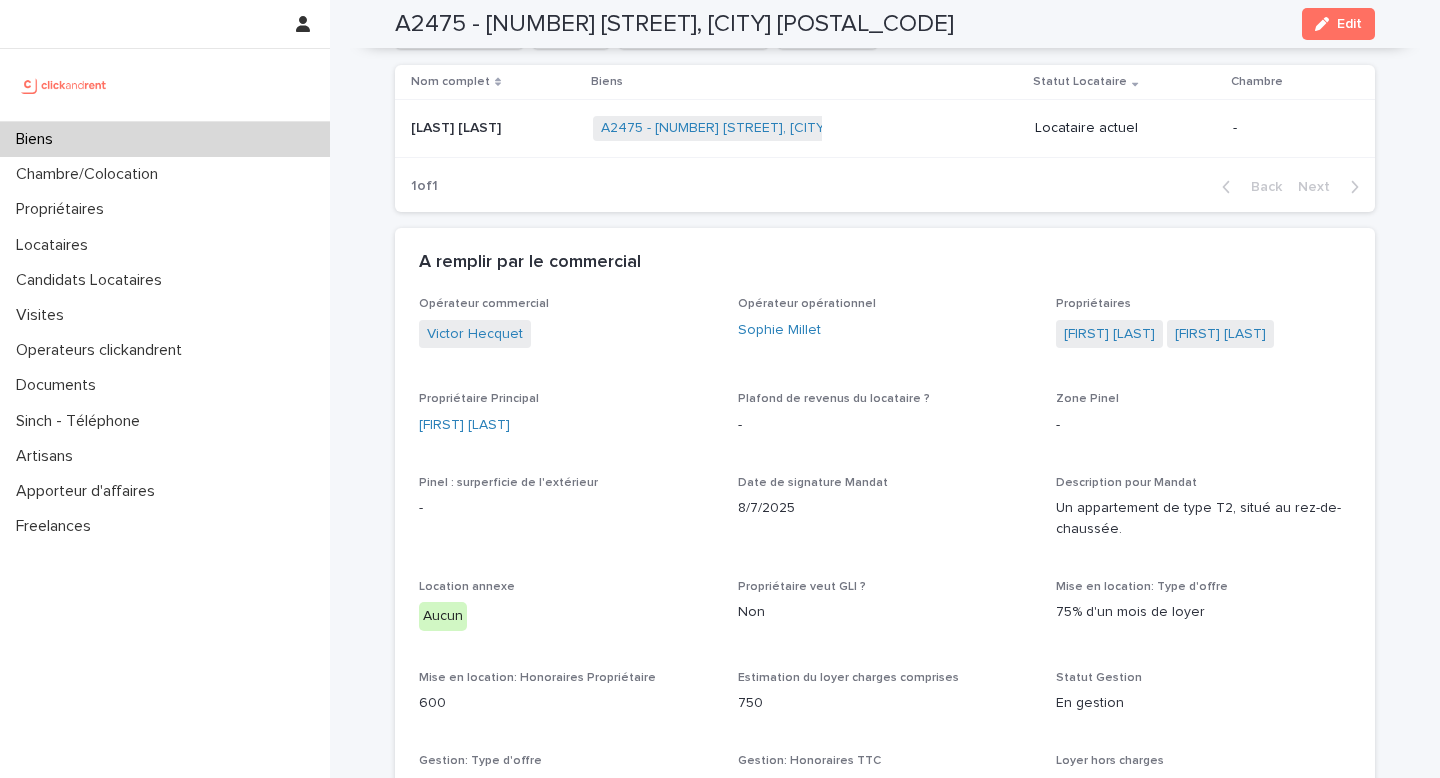 scroll, scrollTop: 827, scrollLeft: 0, axis: vertical 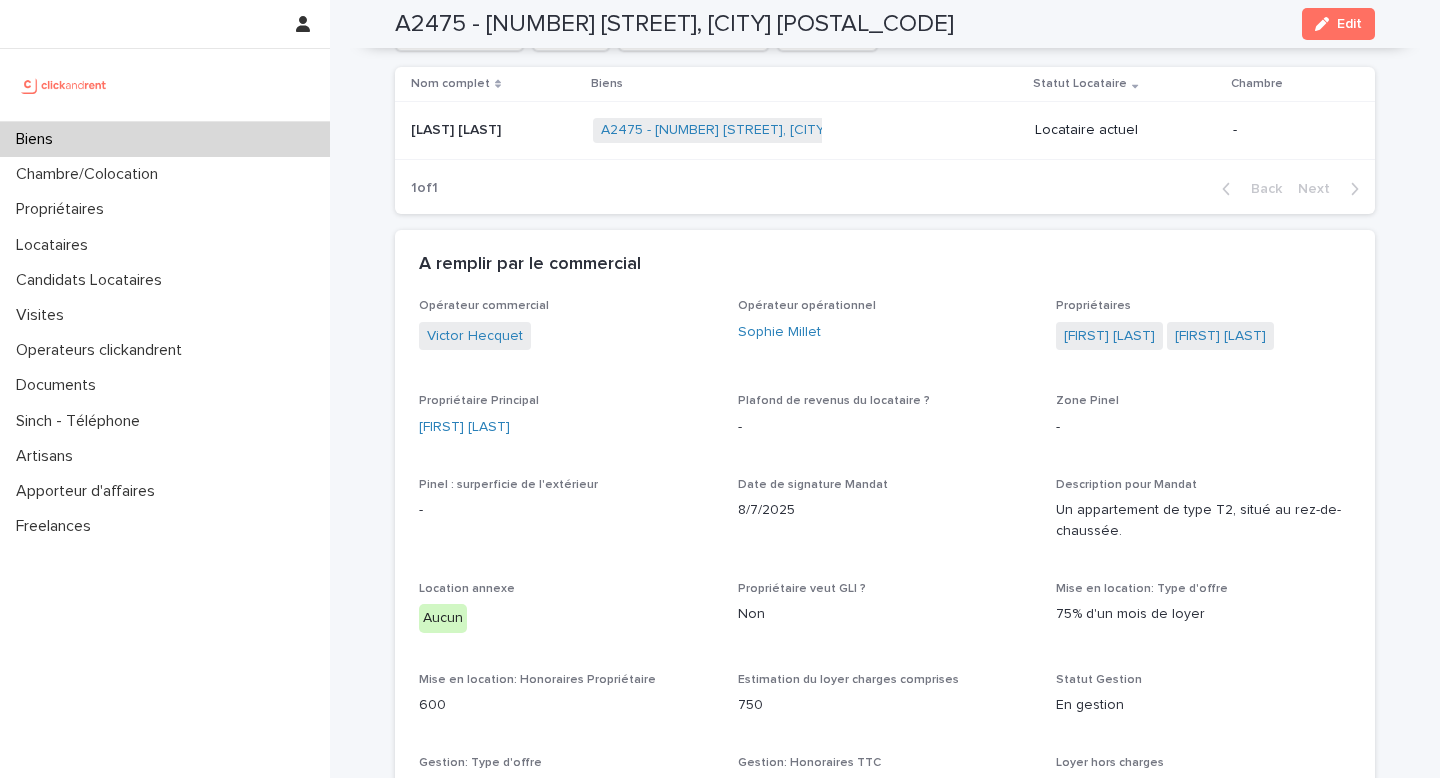 click on "[LAST] [LAST] [LAST] [LAST]" at bounding box center [490, 130] 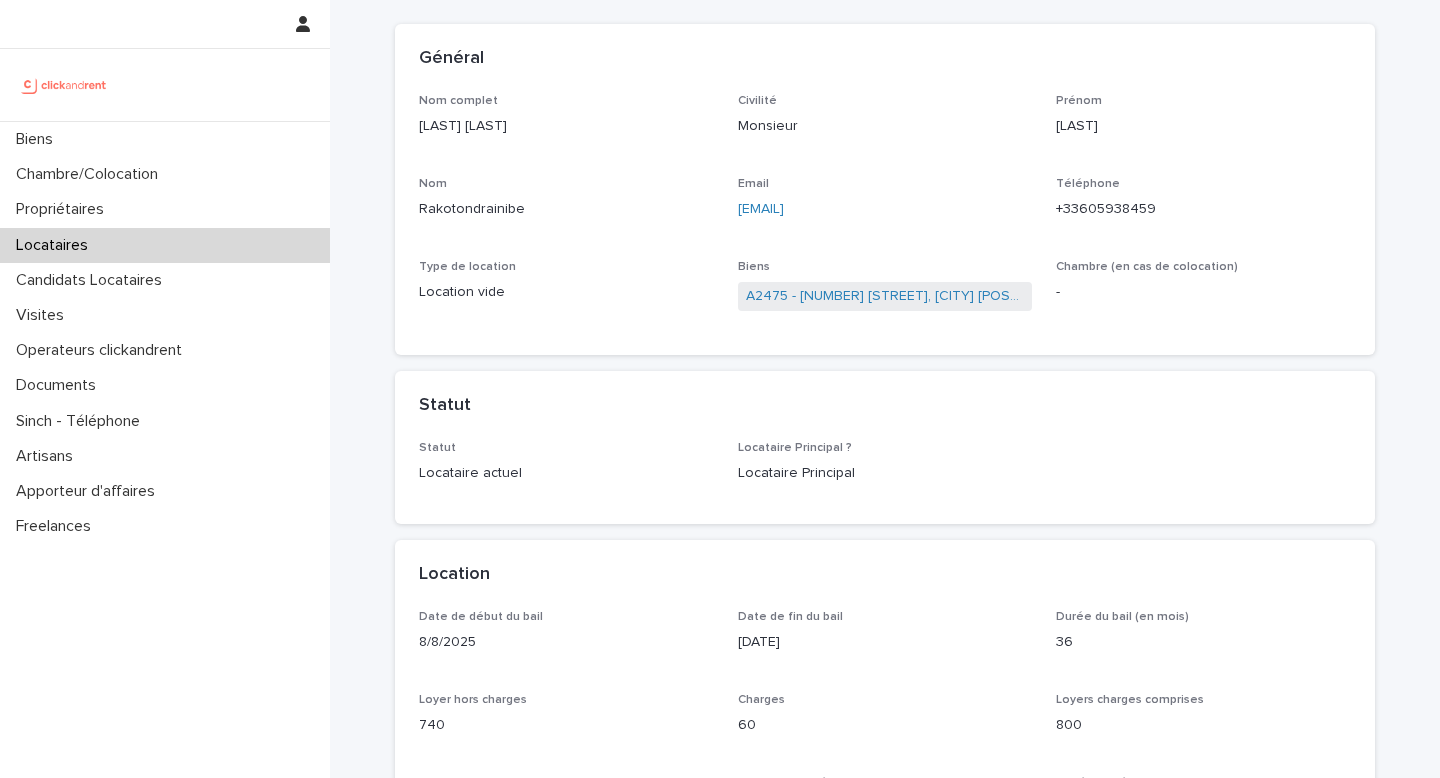 scroll, scrollTop: 121, scrollLeft: 0, axis: vertical 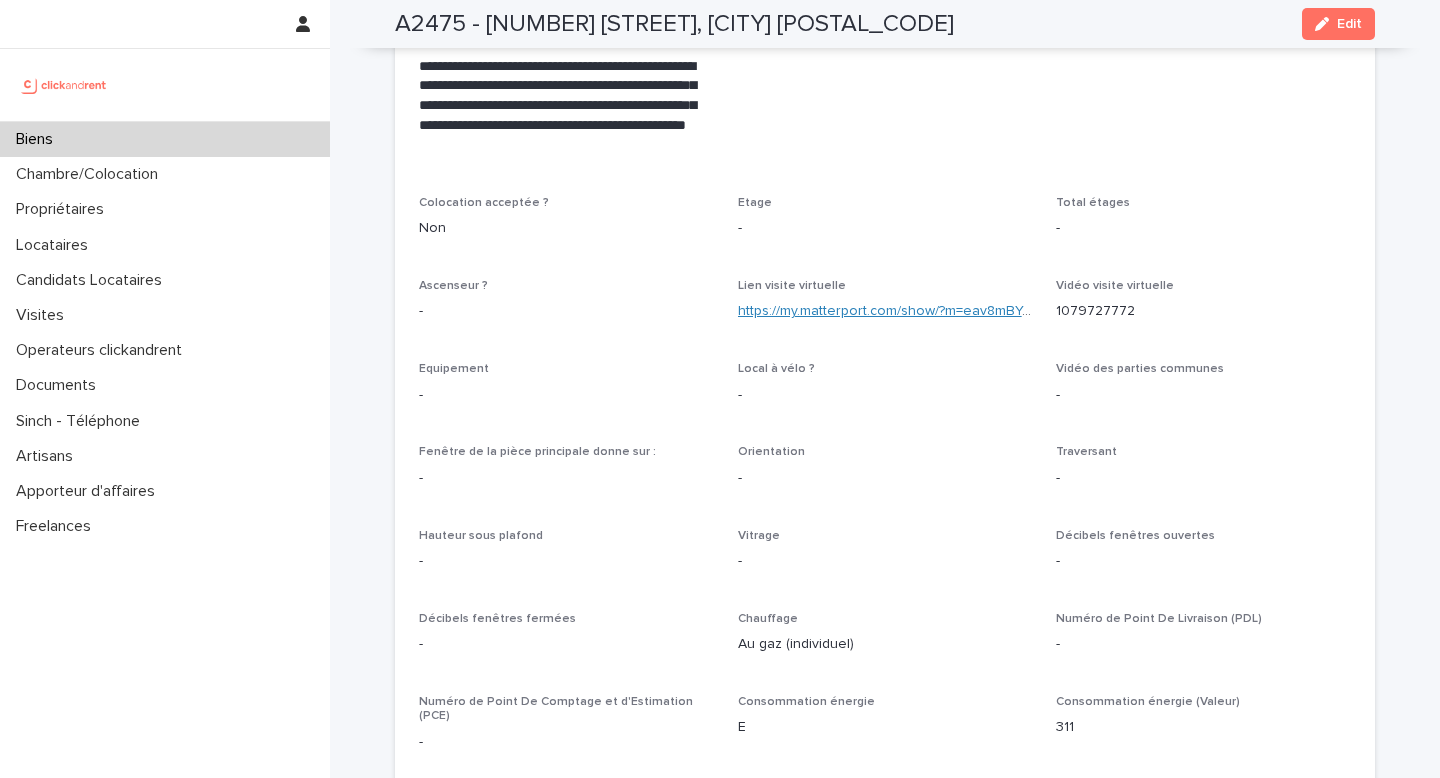 click on "https://my.matterport.com/show/?m=eav8mBYc67g" at bounding box center (896, 311) 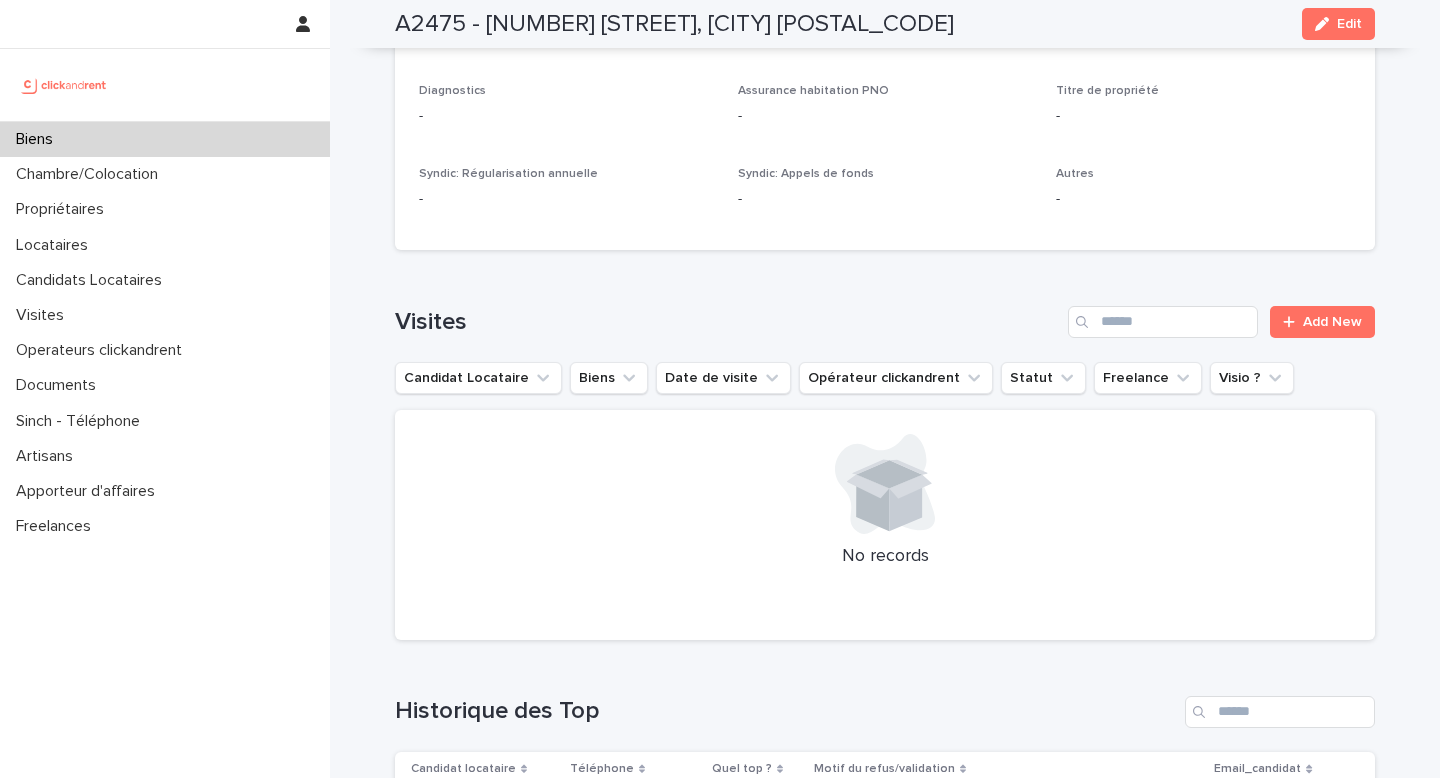 scroll, scrollTop: 6405, scrollLeft: 0, axis: vertical 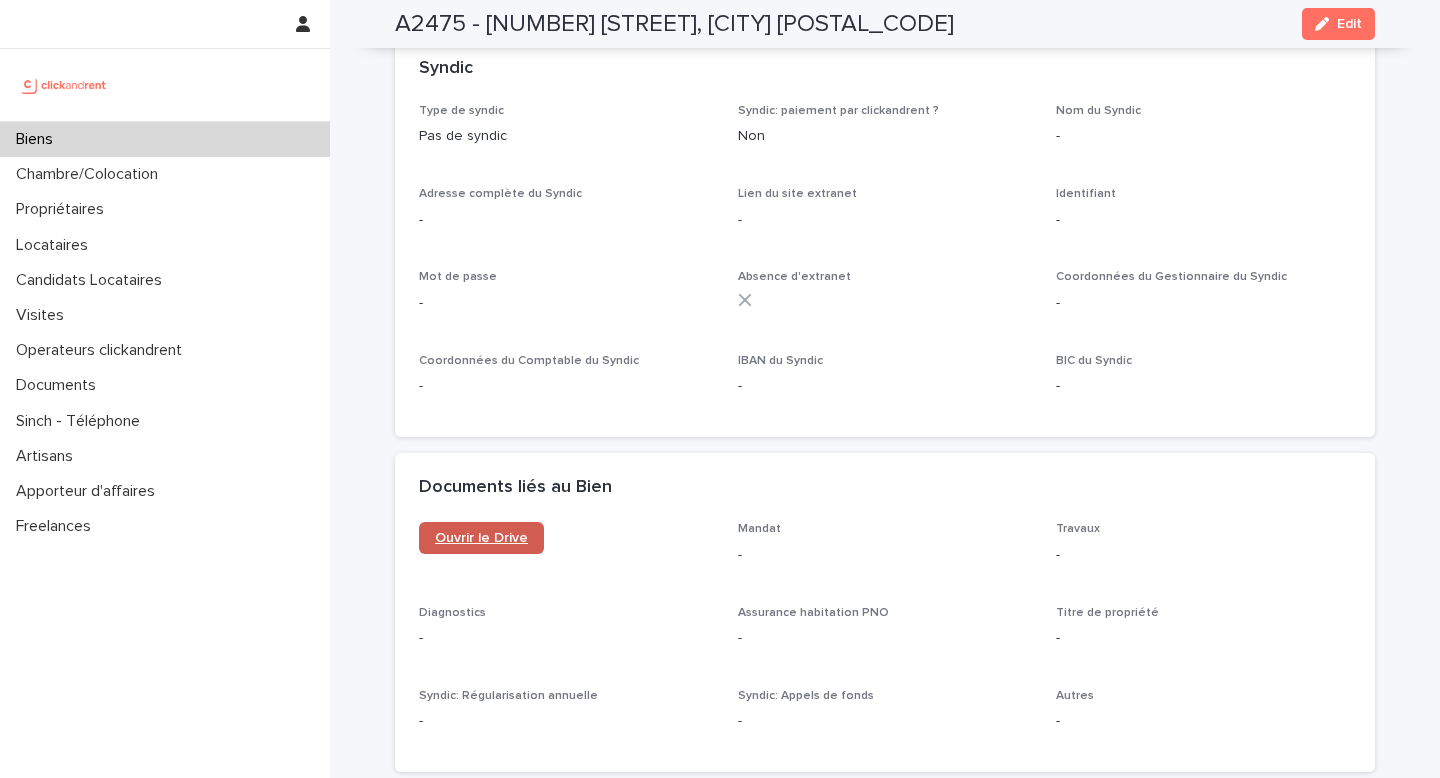 click on "Ouvrir le Drive" at bounding box center [481, 538] 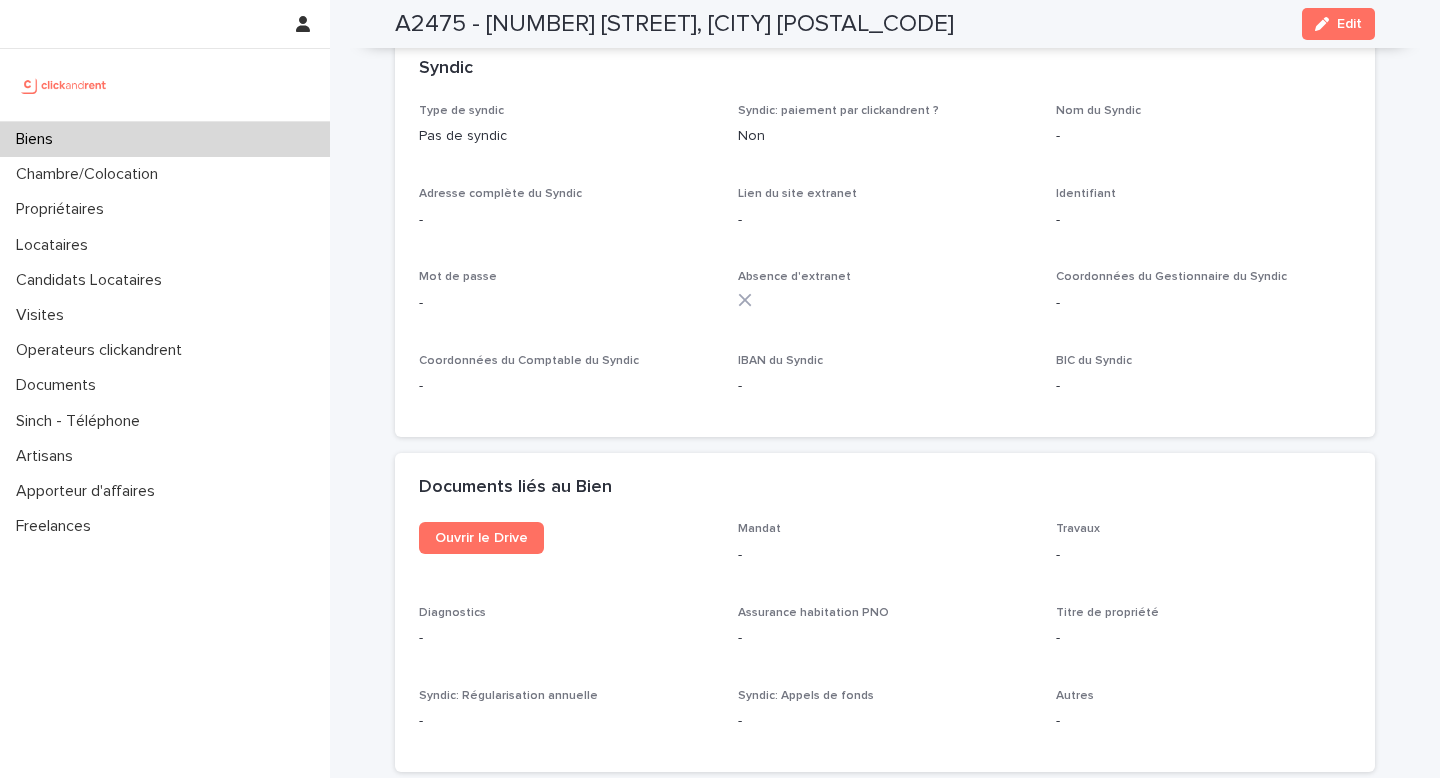 click on "Biens" at bounding box center [165, 139] 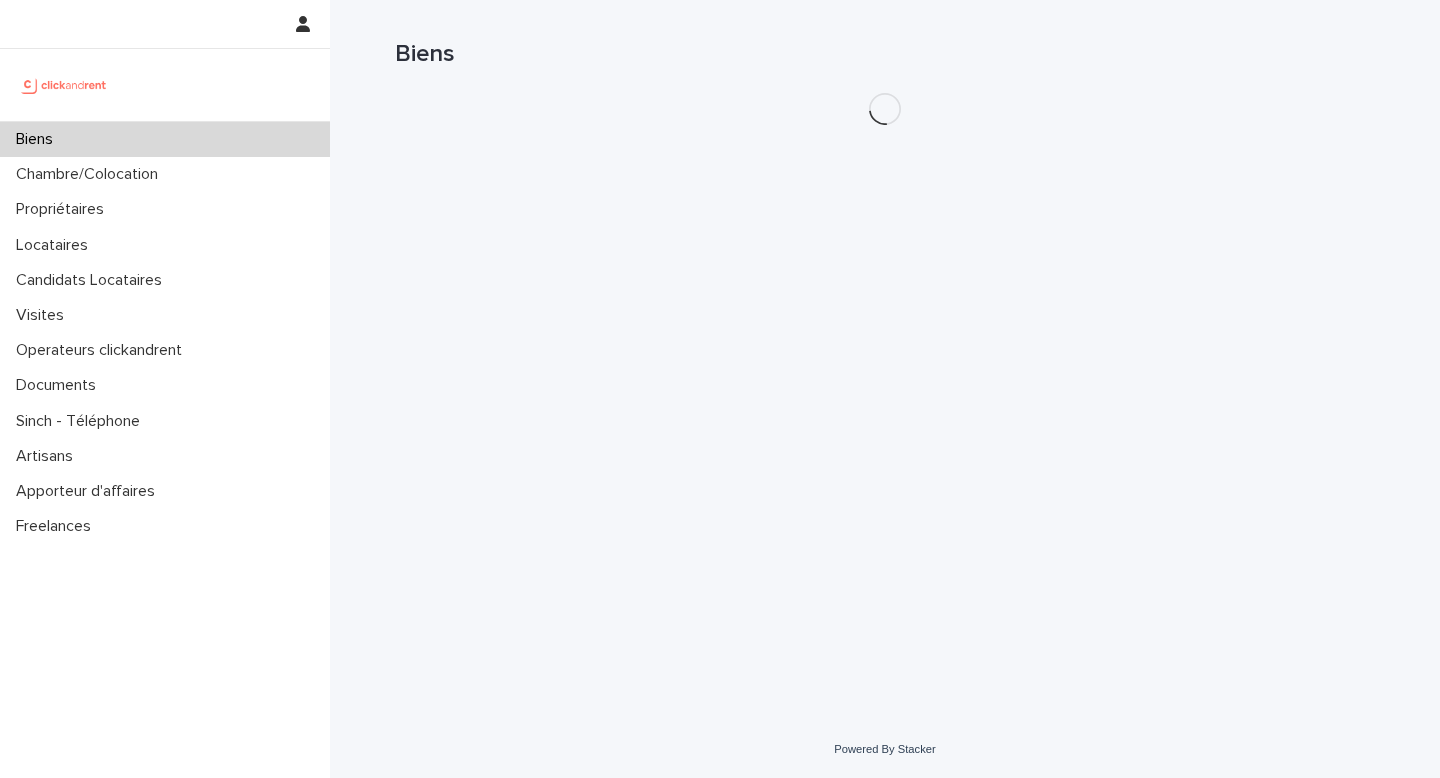 scroll, scrollTop: 0, scrollLeft: 0, axis: both 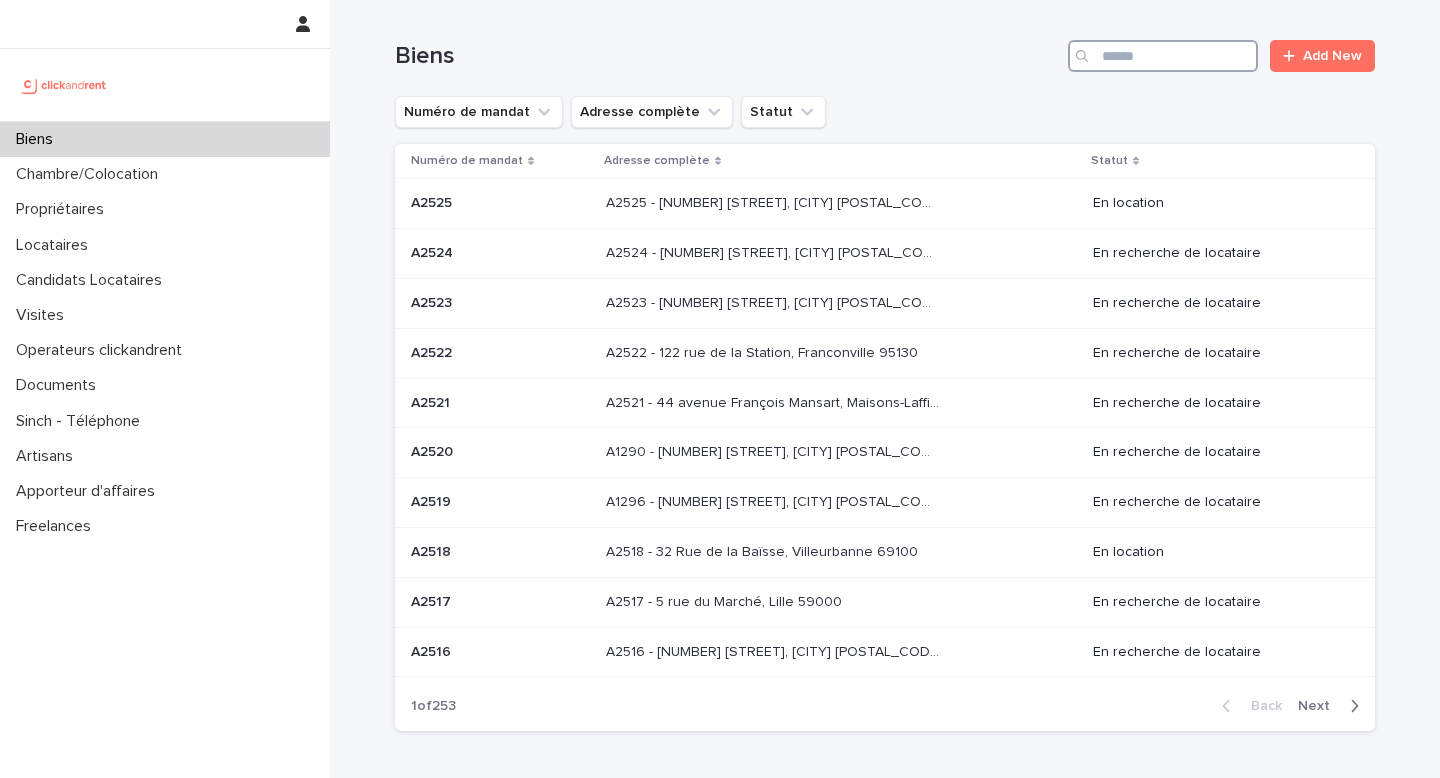 click at bounding box center (1163, 56) 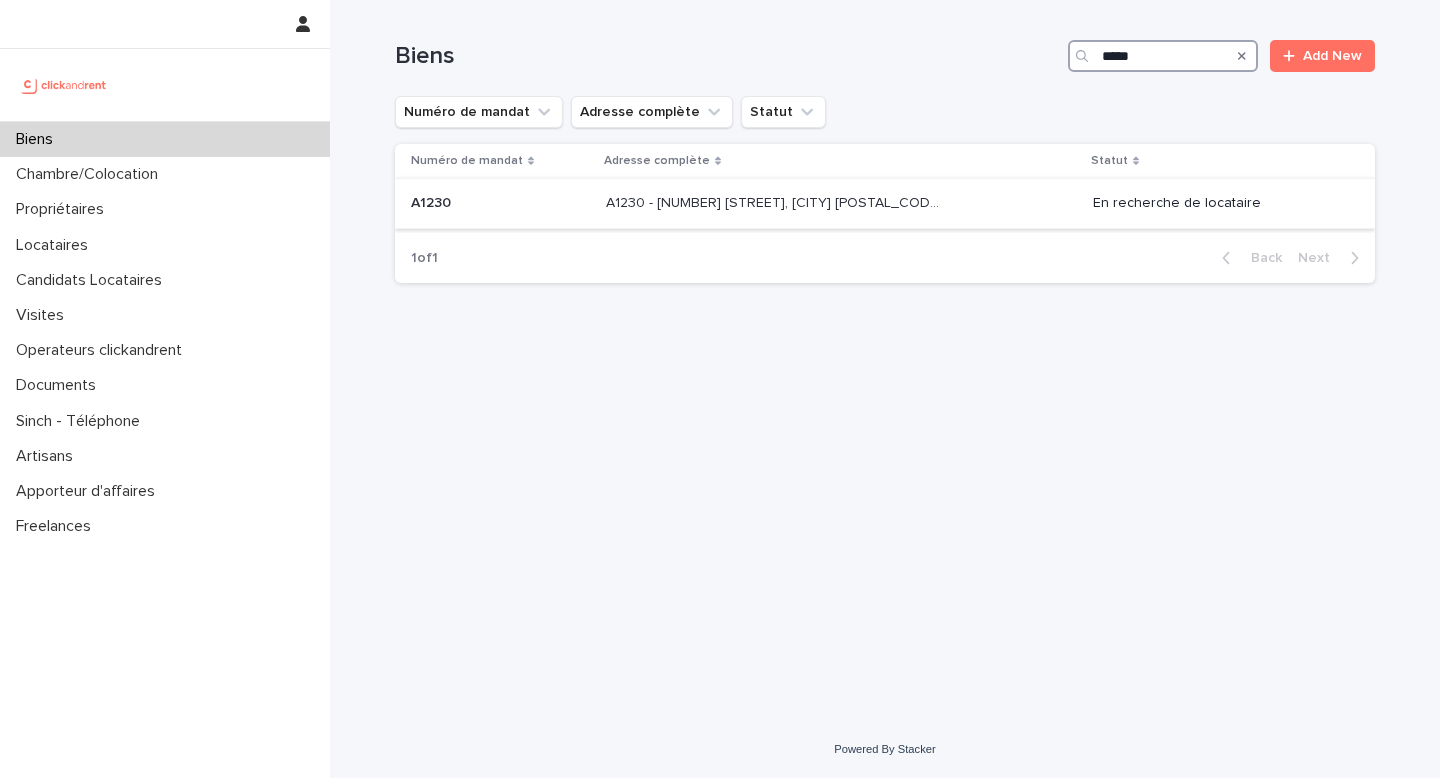 type on "*****" 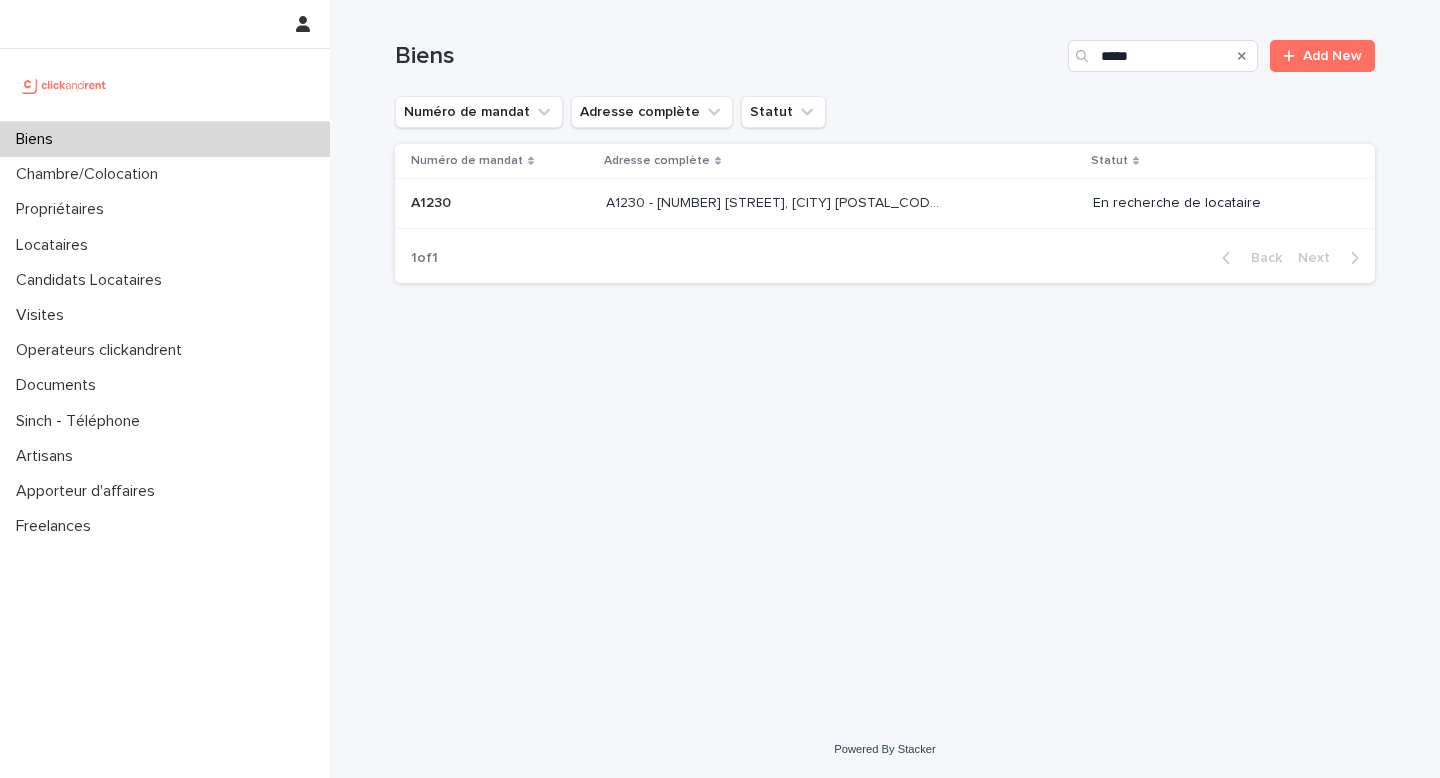 click on "A1230 - [NUMBER] [STREET],  [CITY] [POSTAL_CODE] A1230 - [NUMBER] [STREET],  [CITY] [POSTAL_CODE]" at bounding box center [841, 204] 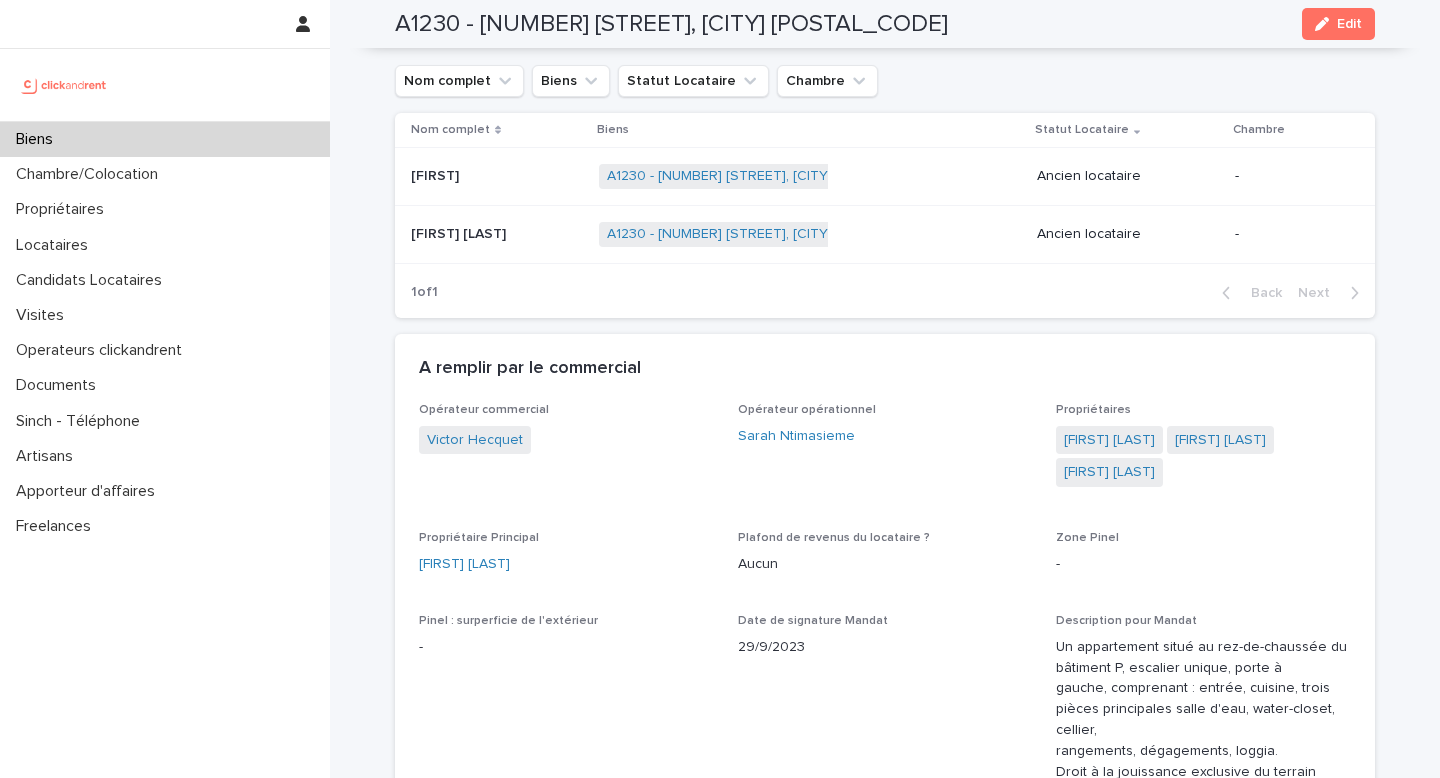 scroll, scrollTop: 902, scrollLeft: 0, axis: vertical 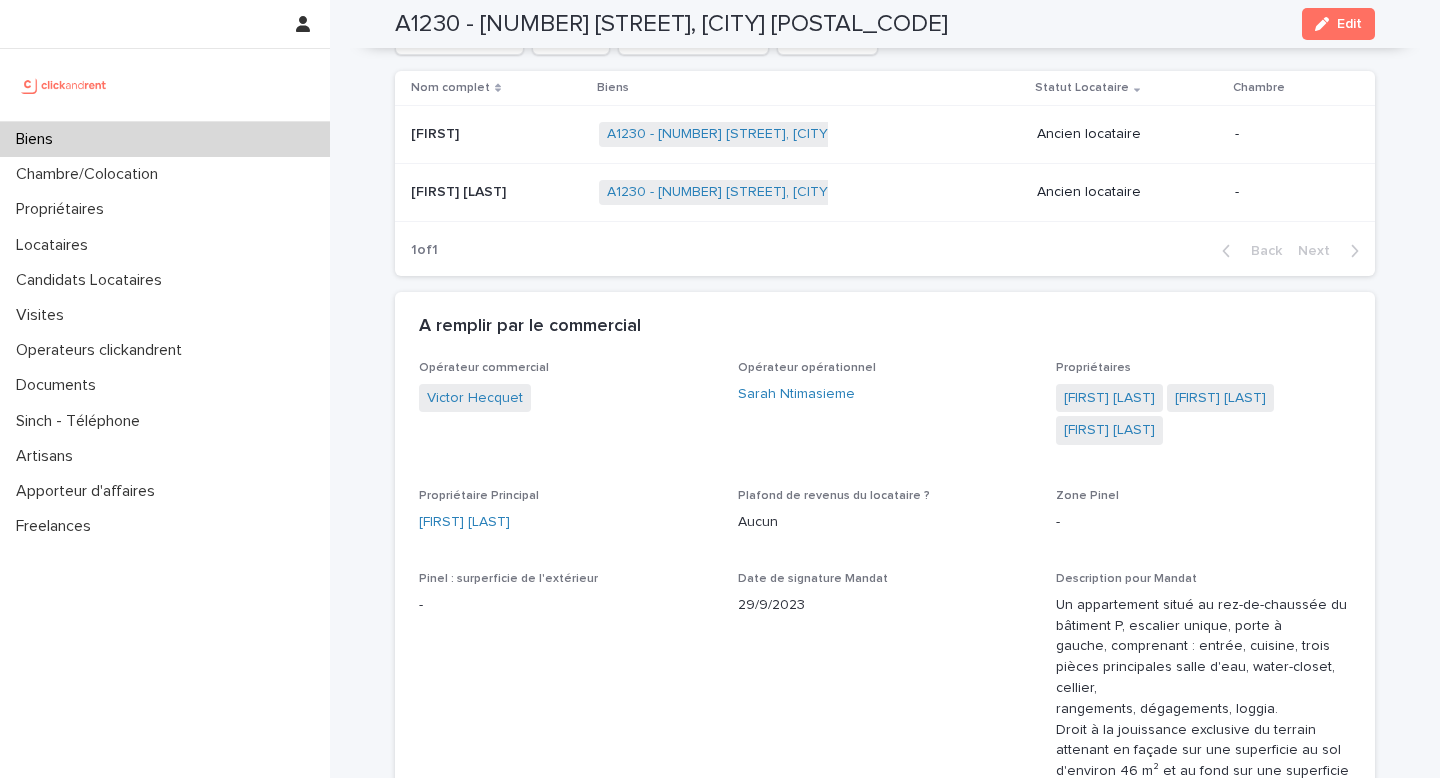 click on "[FIRST] [LAST]" at bounding box center [566, 522] 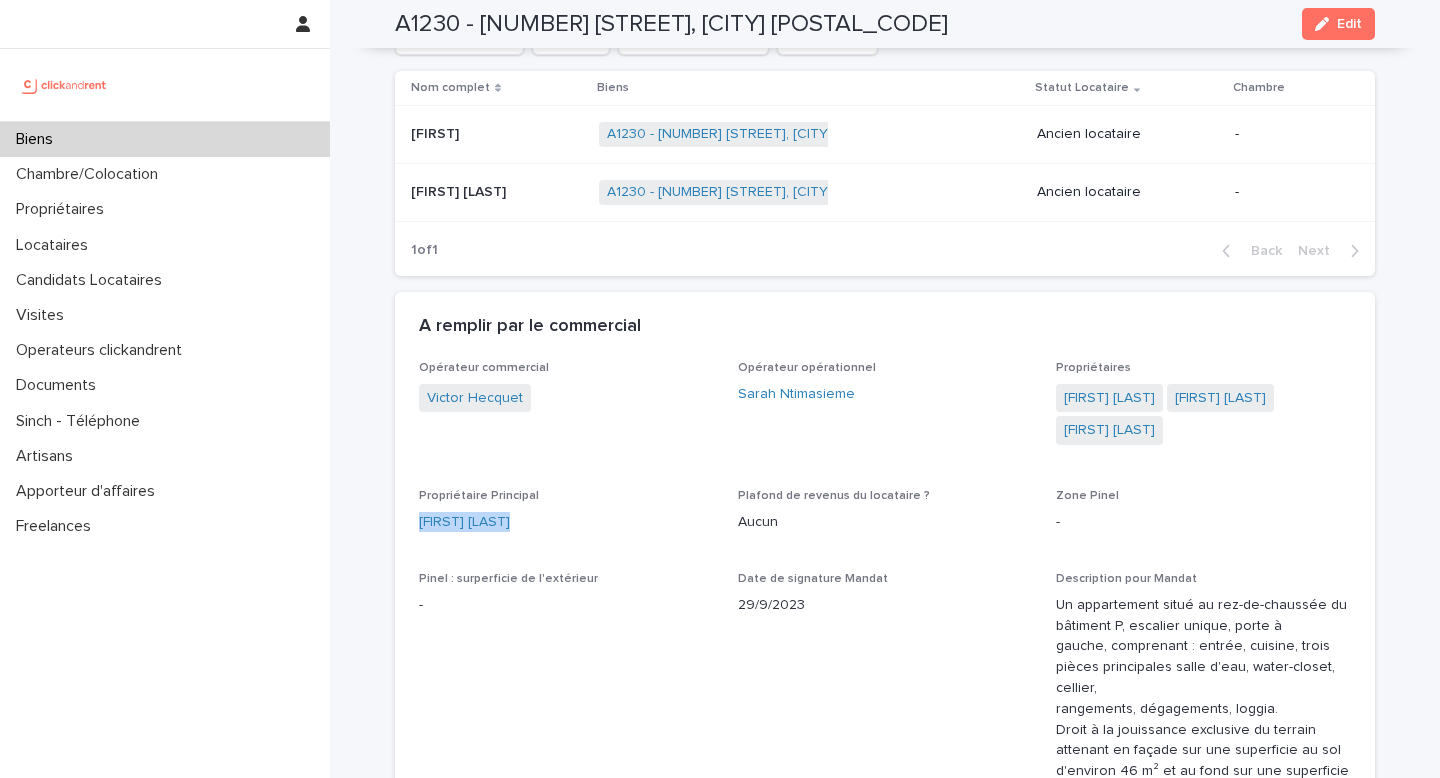click on "[FIRST] [LAST]" at bounding box center [566, 522] 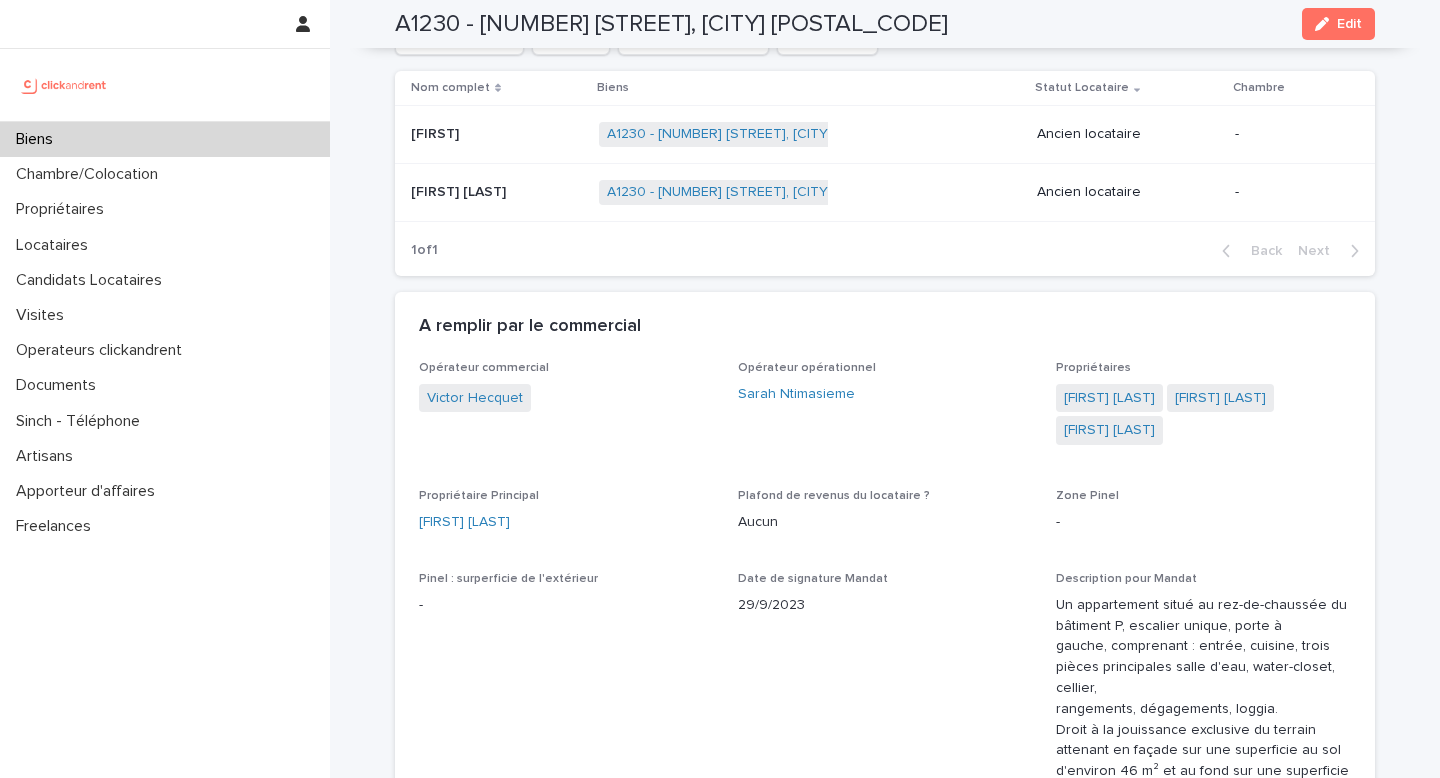 click on "[FIRST] [LAST]" at bounding box center (566, 522) 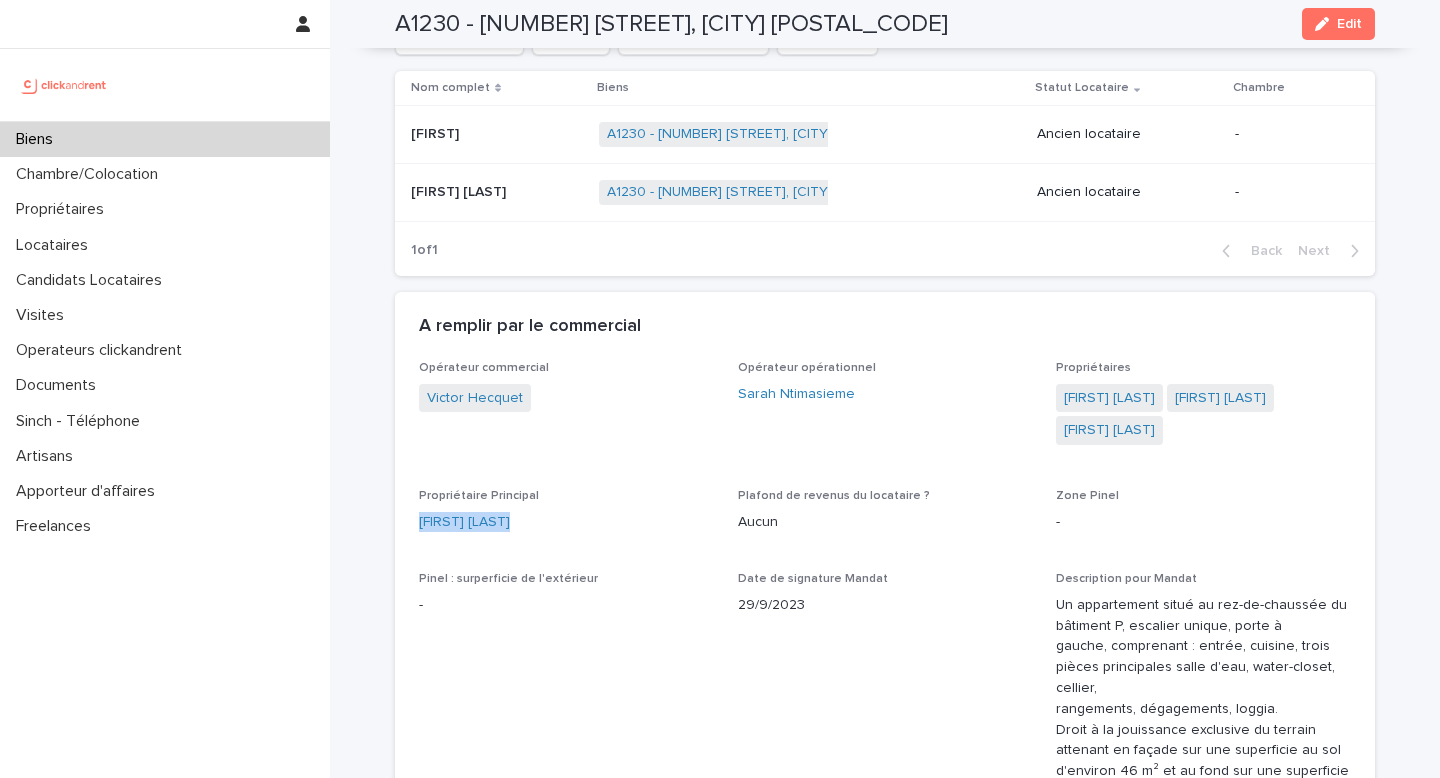 click on "[FIRST] [LAST]" at bounding box center (566, 522) 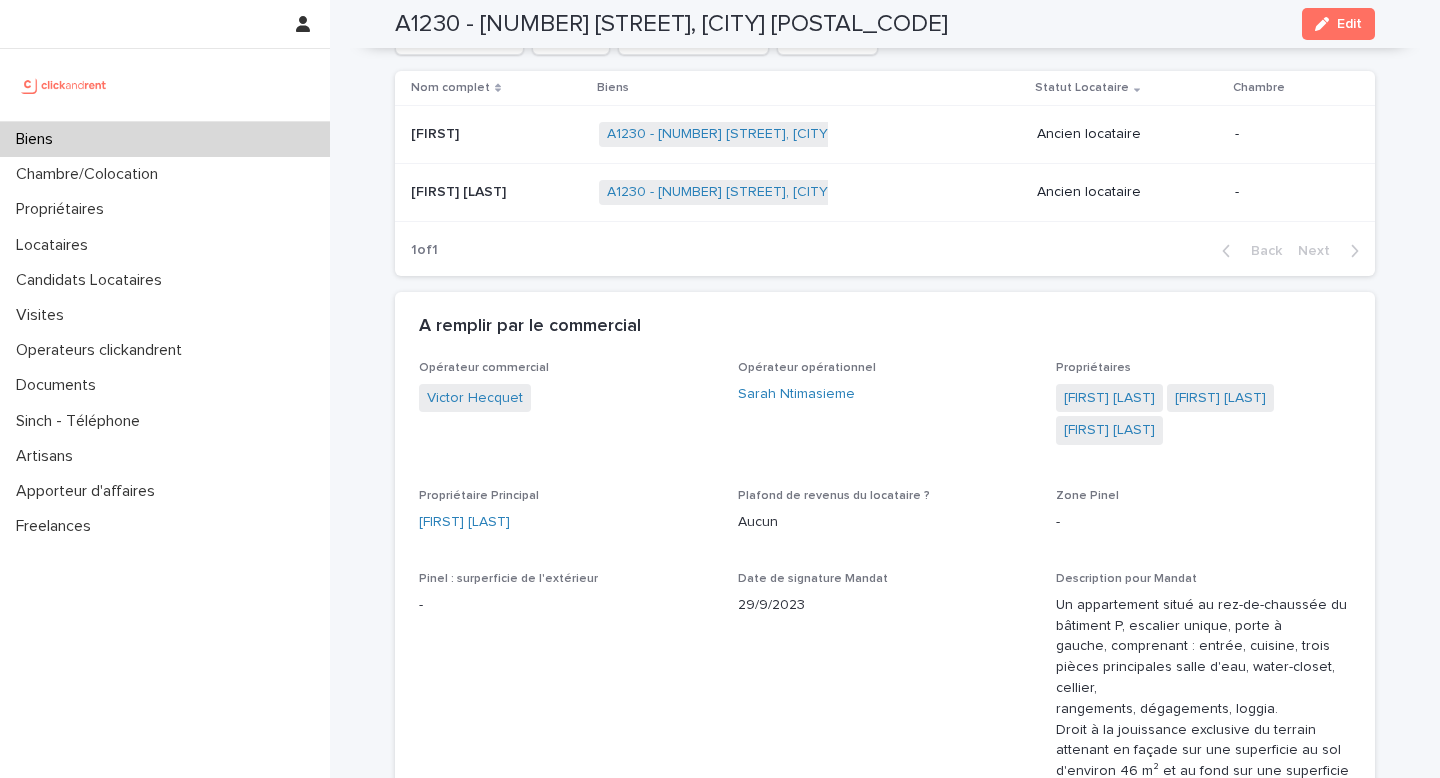 click on "A1230 - [NUMBER] [STREET],  [CITY] [POSTAL_CODE]" at bounding box center (671, 24) 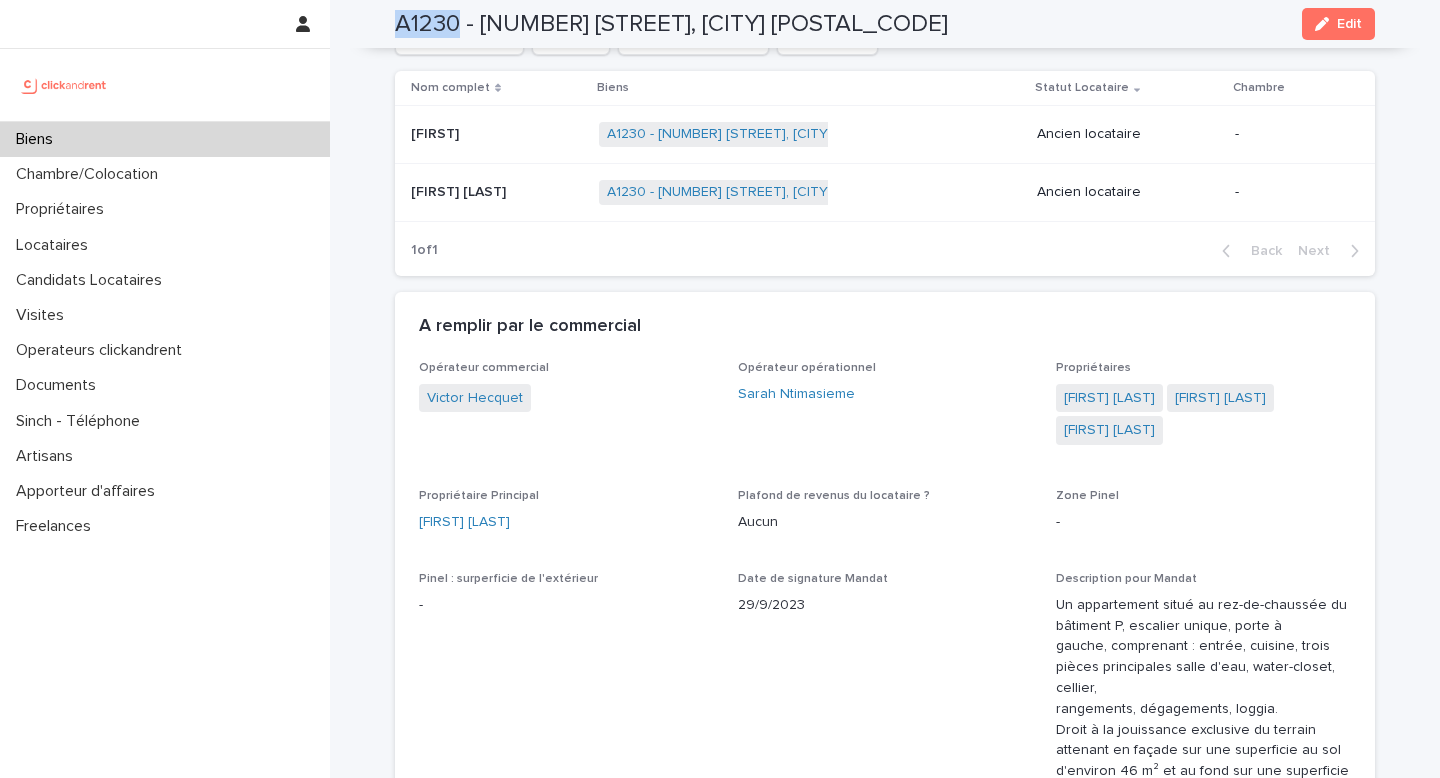 click on "A1230 - [NUMBER] [STREET],  [CITY] [POSTAL_CODE]" at bounding box center [671, 24] 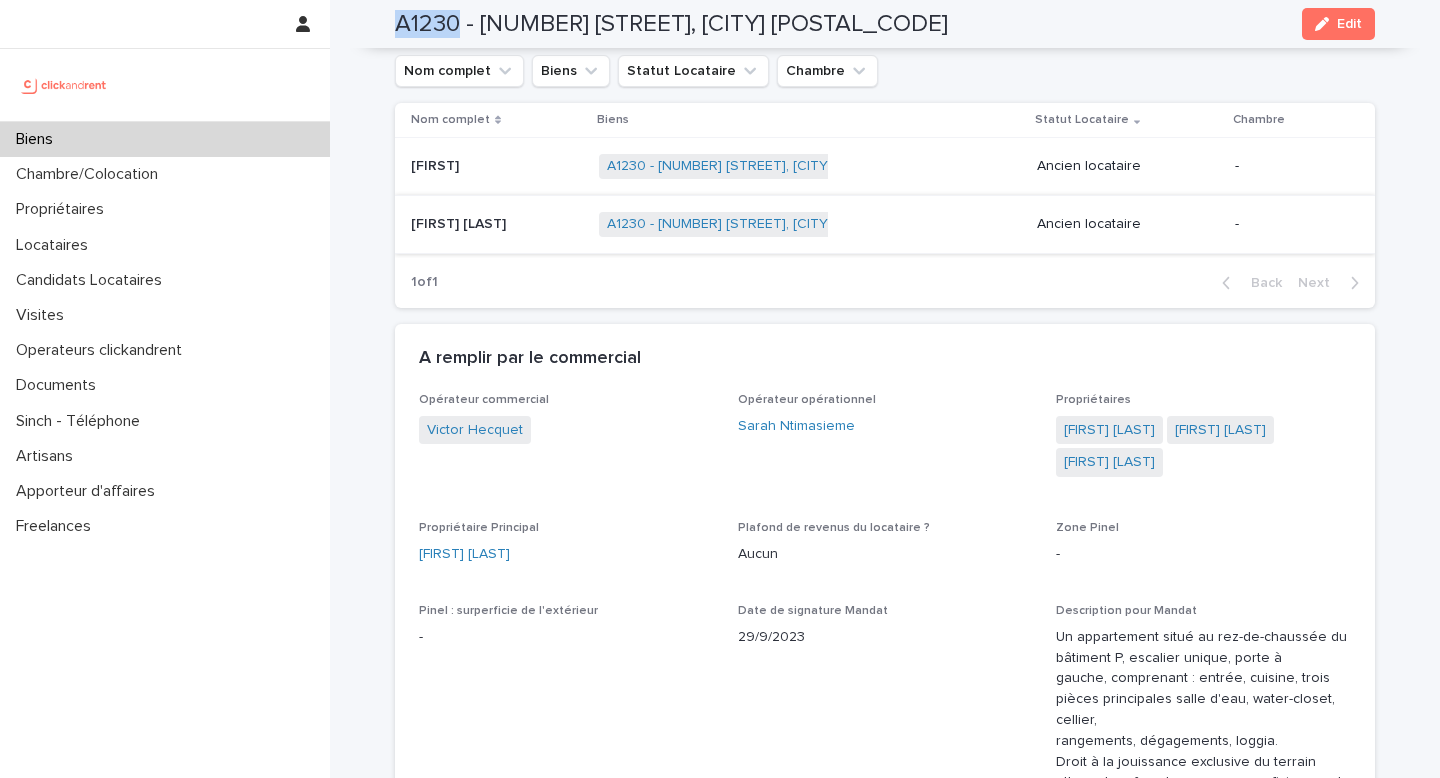 scroll, scrollTop: 871, scrollLeft: 0, axis: vertical 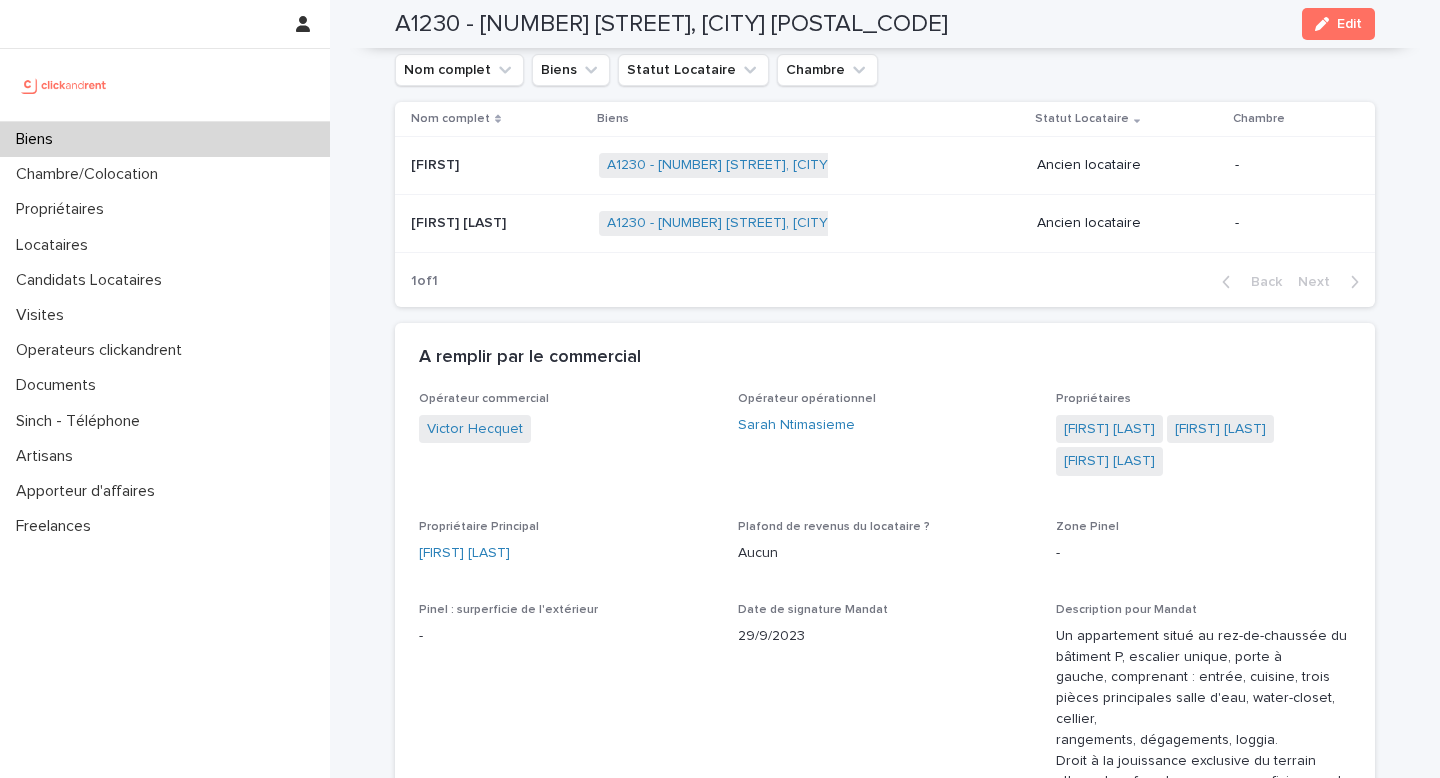 click at bounding box center [497, 165] 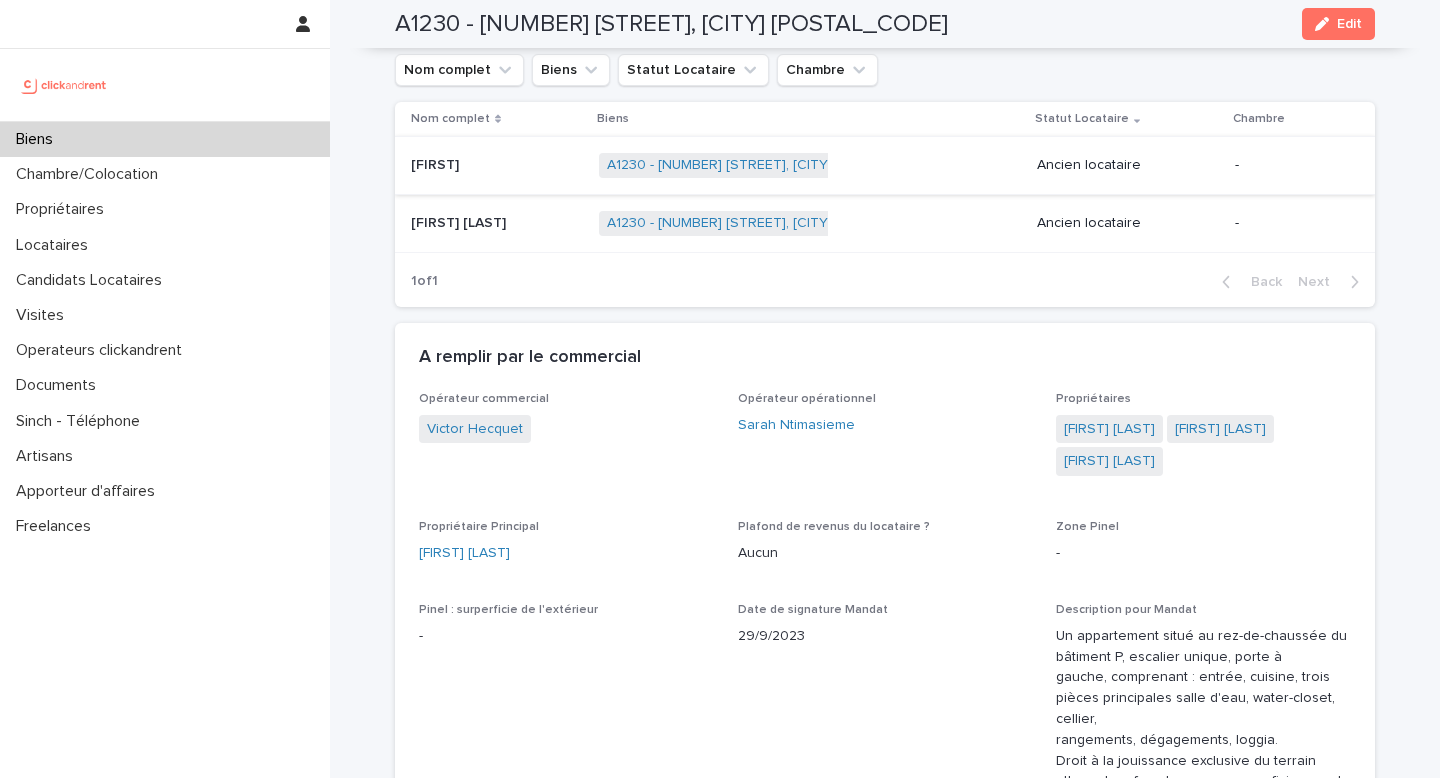 scroll, scrollTop: 0, scrollLeft: 0, axis: both 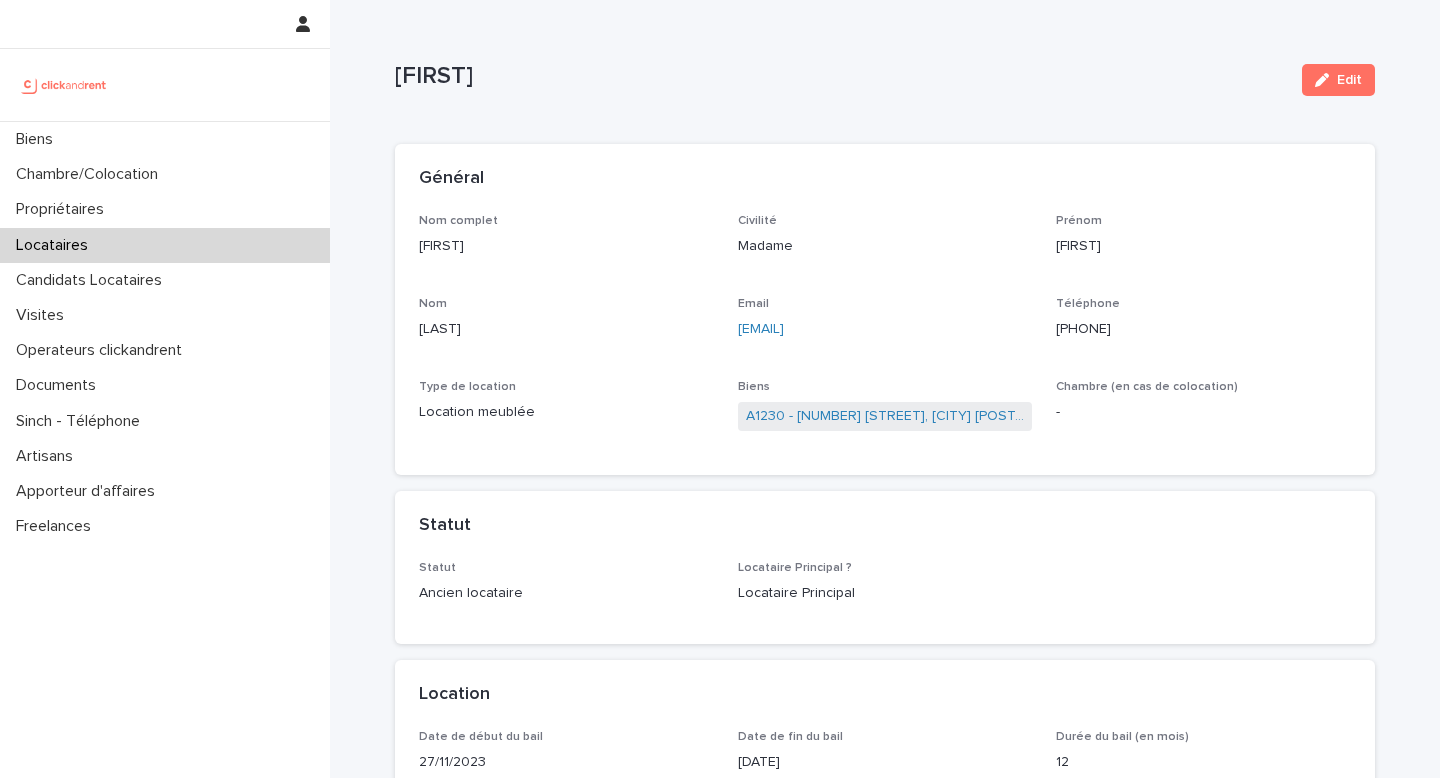 click on "[FIRST]" at bounding box center (566, 246) 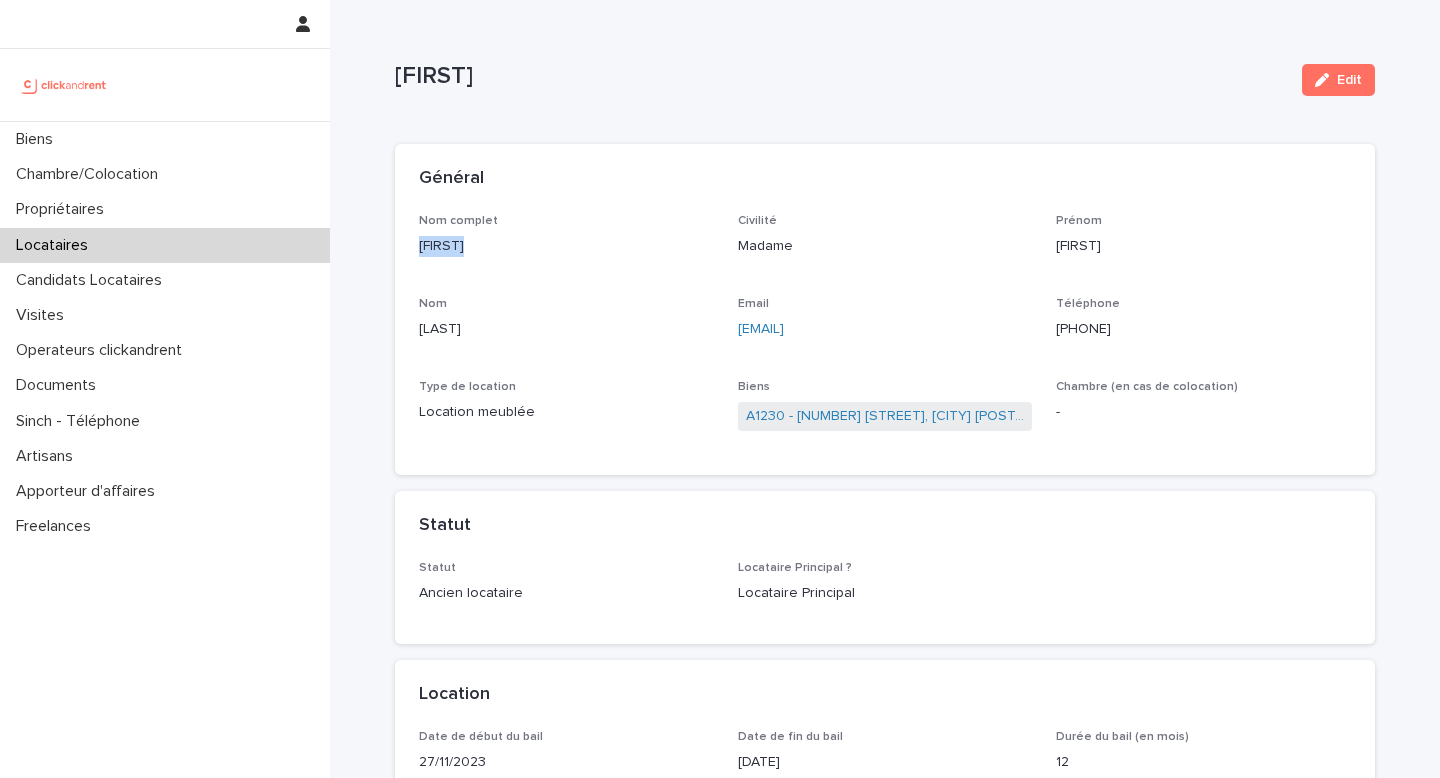 click on "[FIRST]" at bounding box center [566, 246] 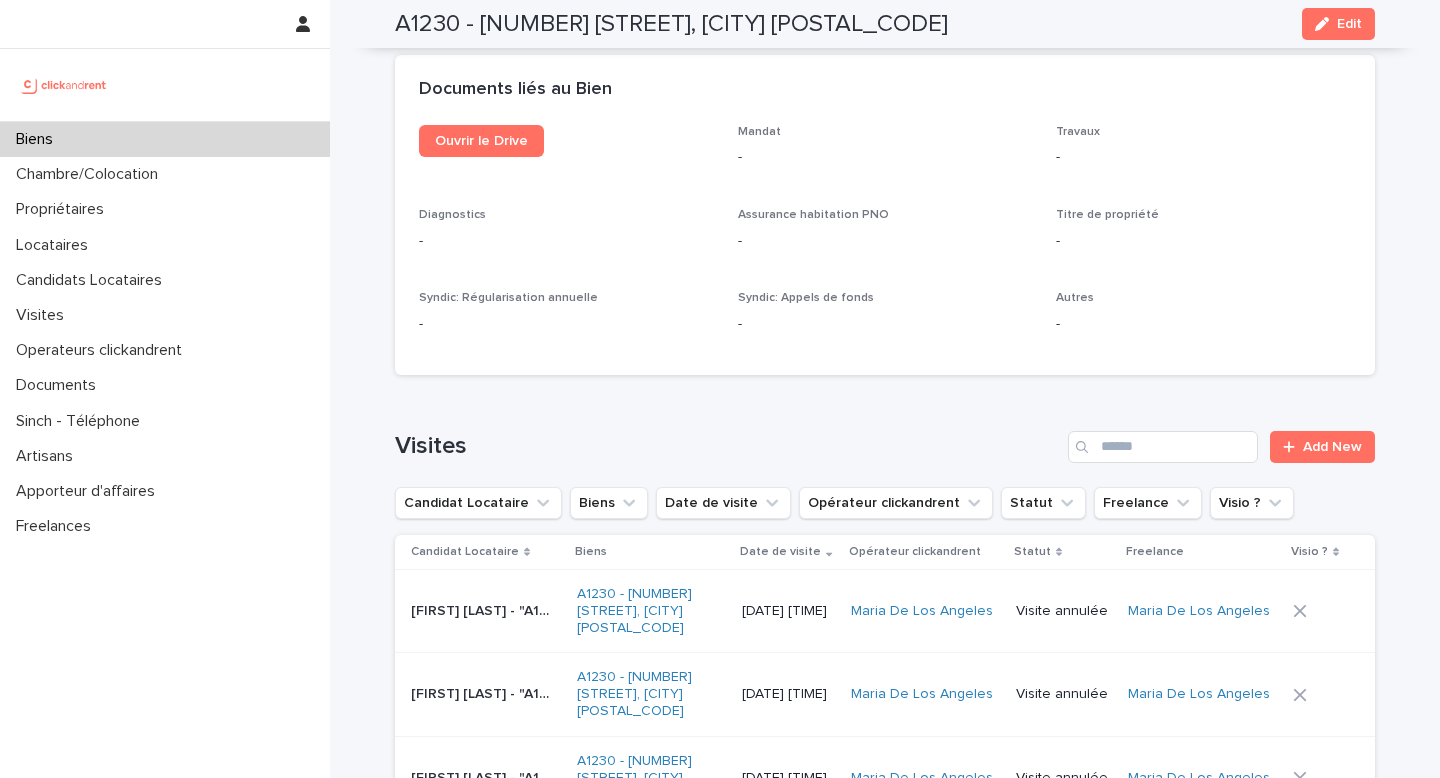 scroll, scrollTop: 7599, scrollLeft: 0, axis: vertical 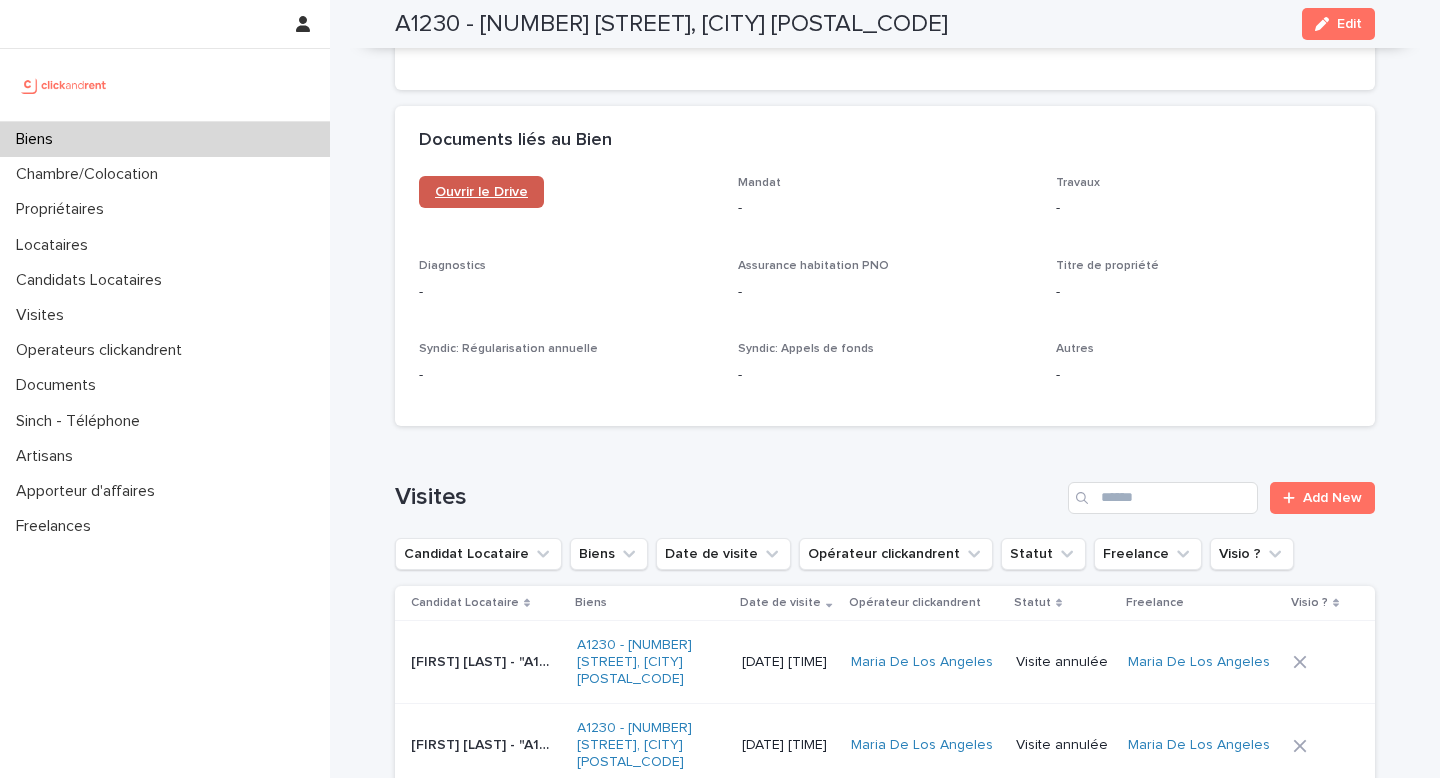 click on "Ouvrir le Drive" at bounding box center (481, 192) 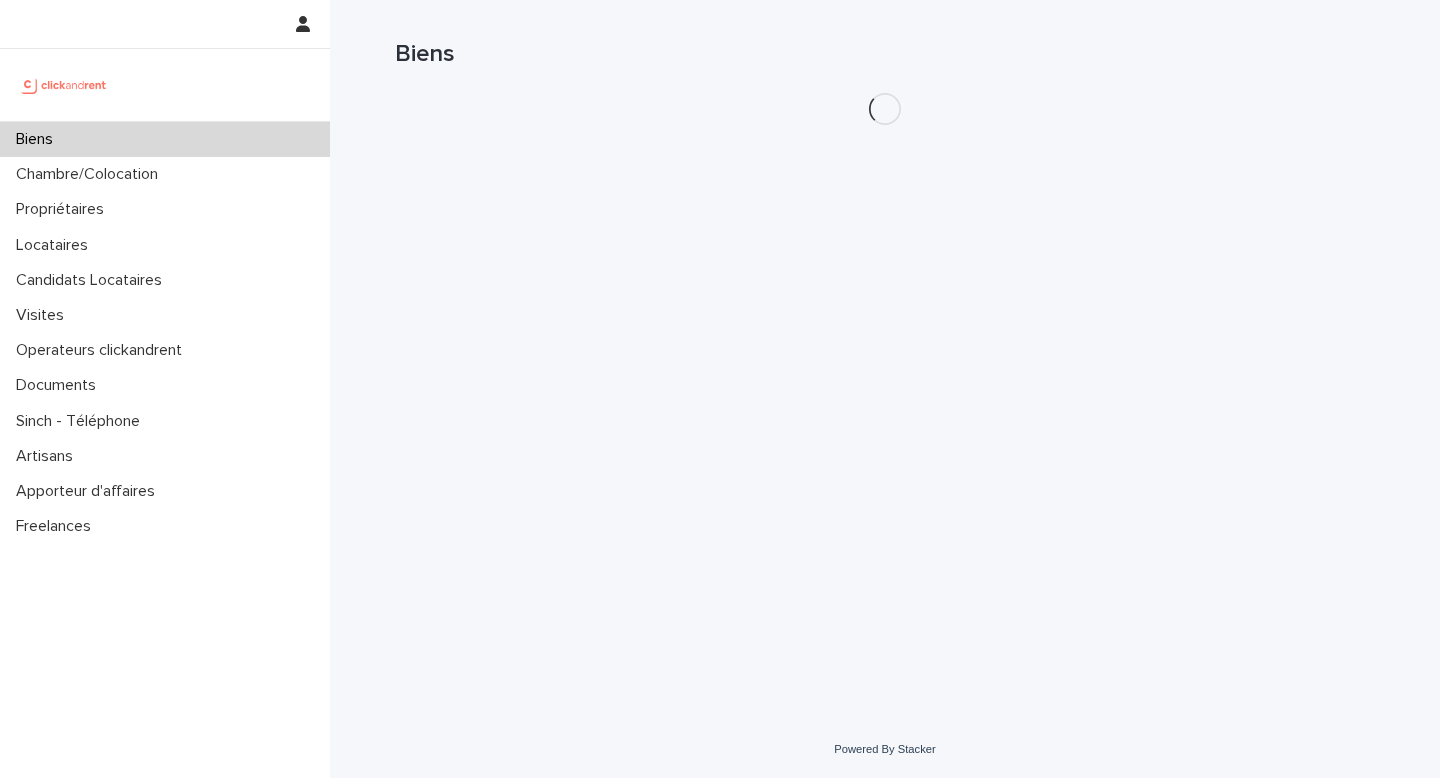 scroll, scrollTop: 0, scrollLeft: 0, axis: both 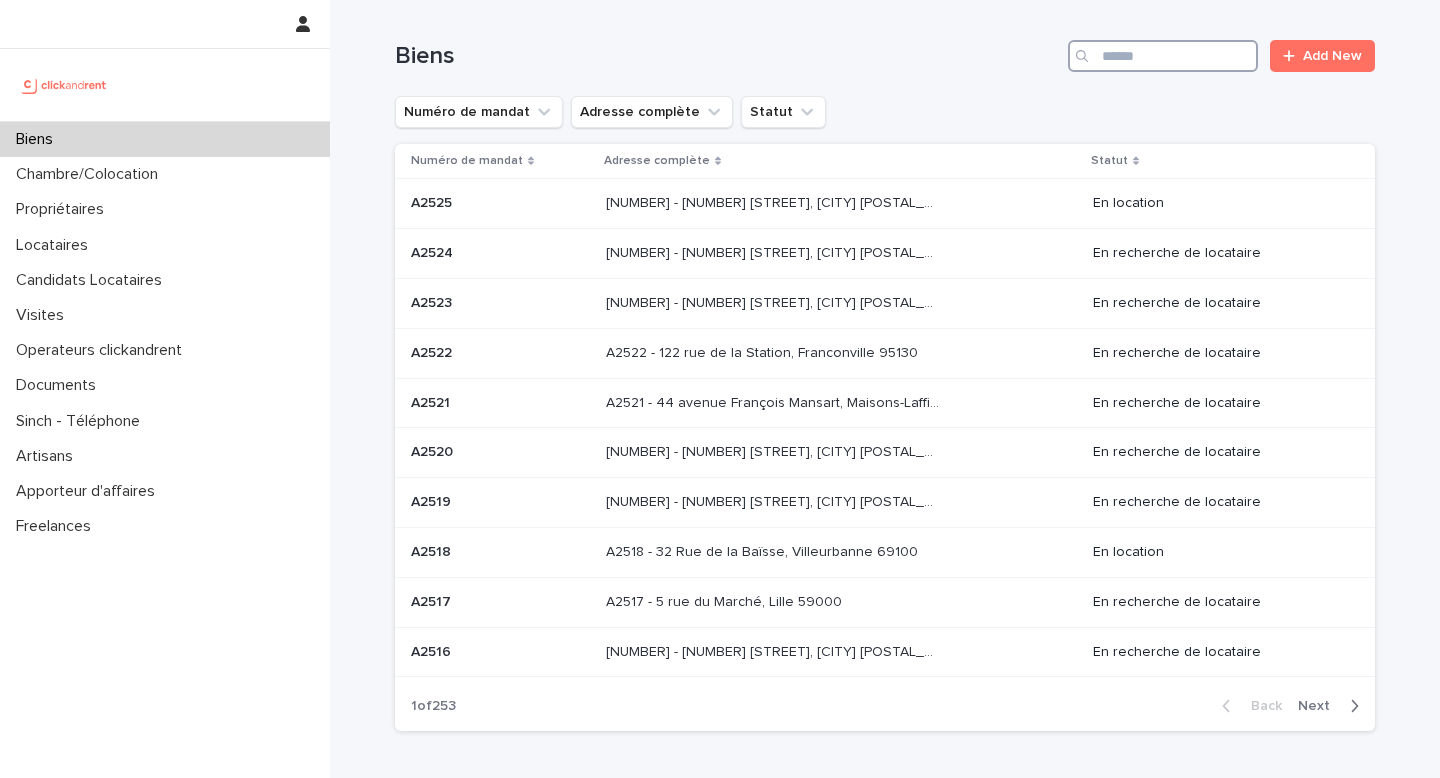 click at bounding box center [1163, 56] 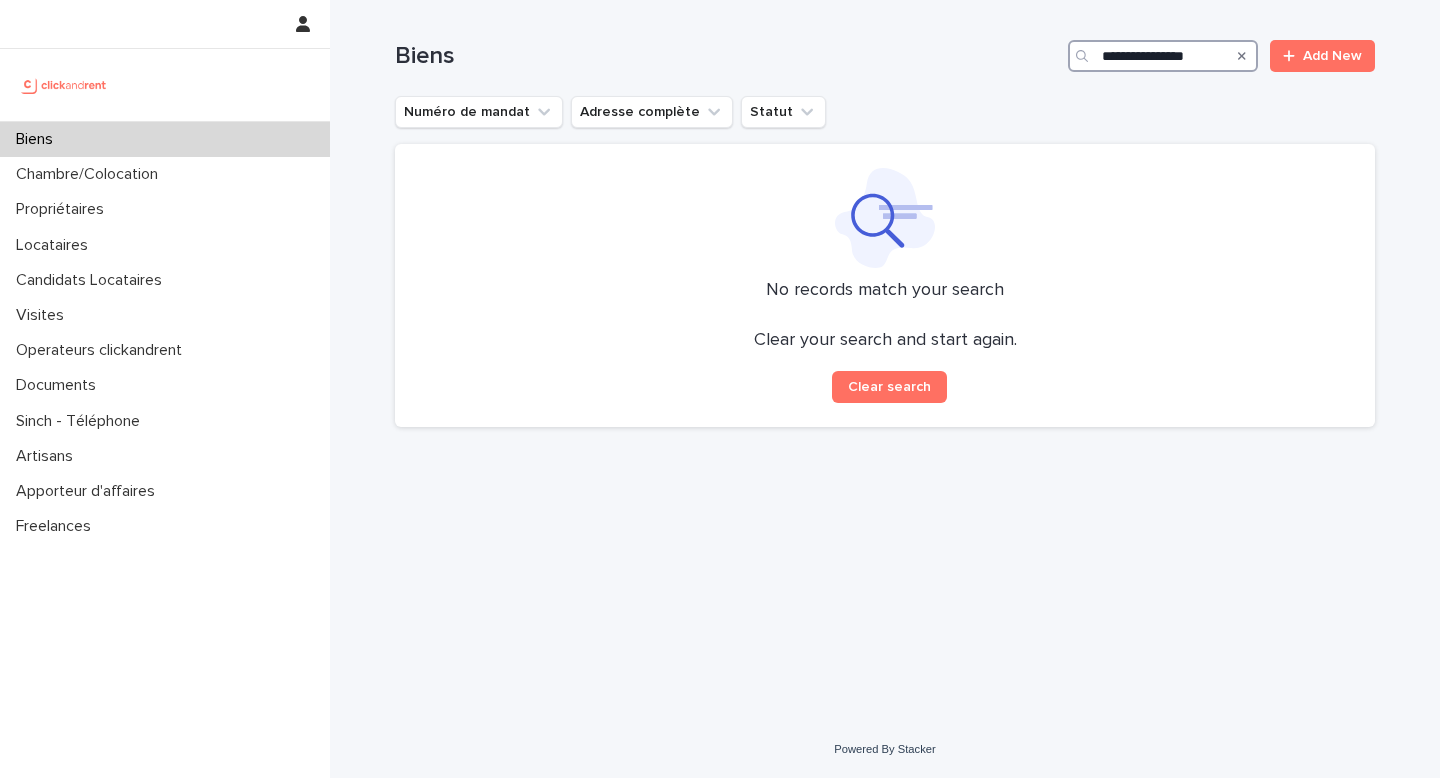 type on "**********" 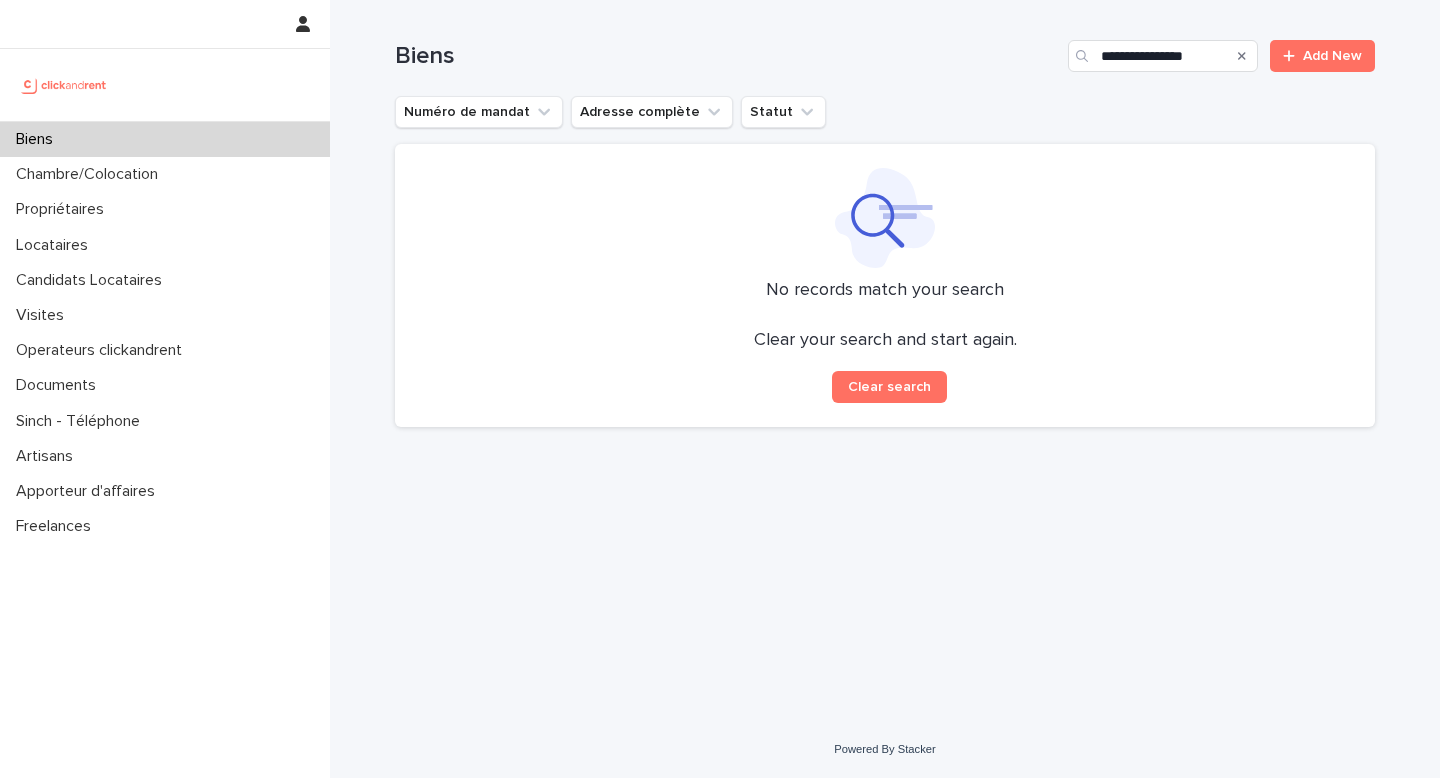 click 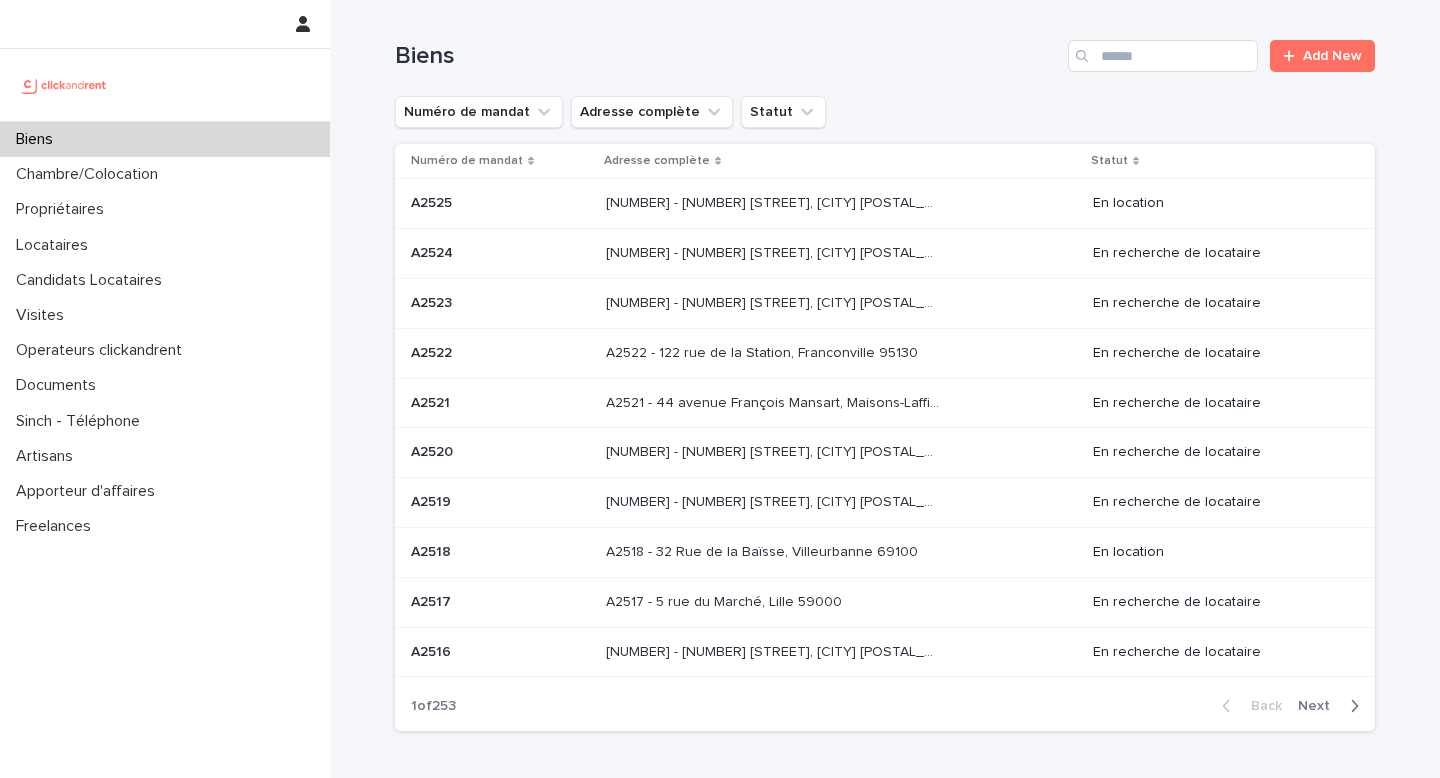 click at bounding box center [1084, 56] 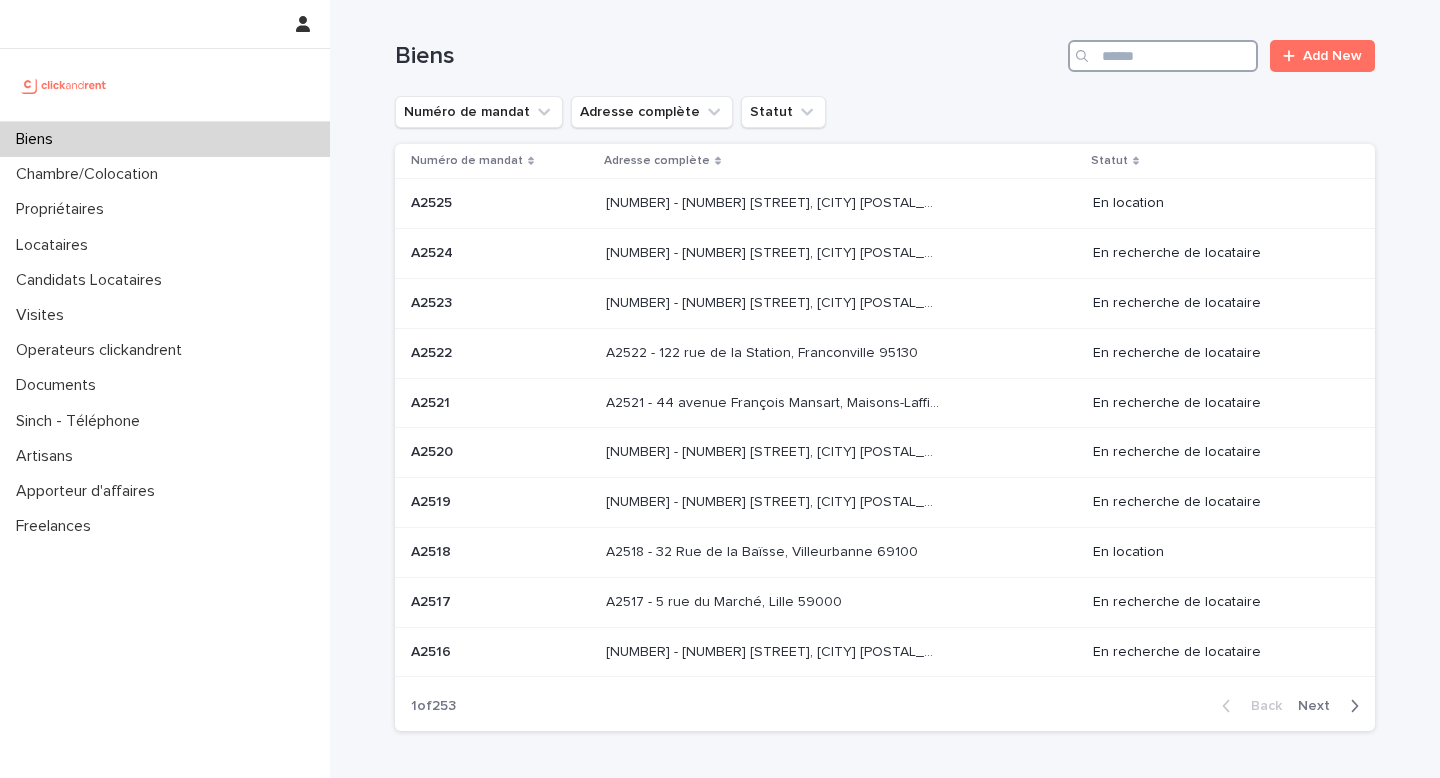 click at bounding box center (1163, 56) 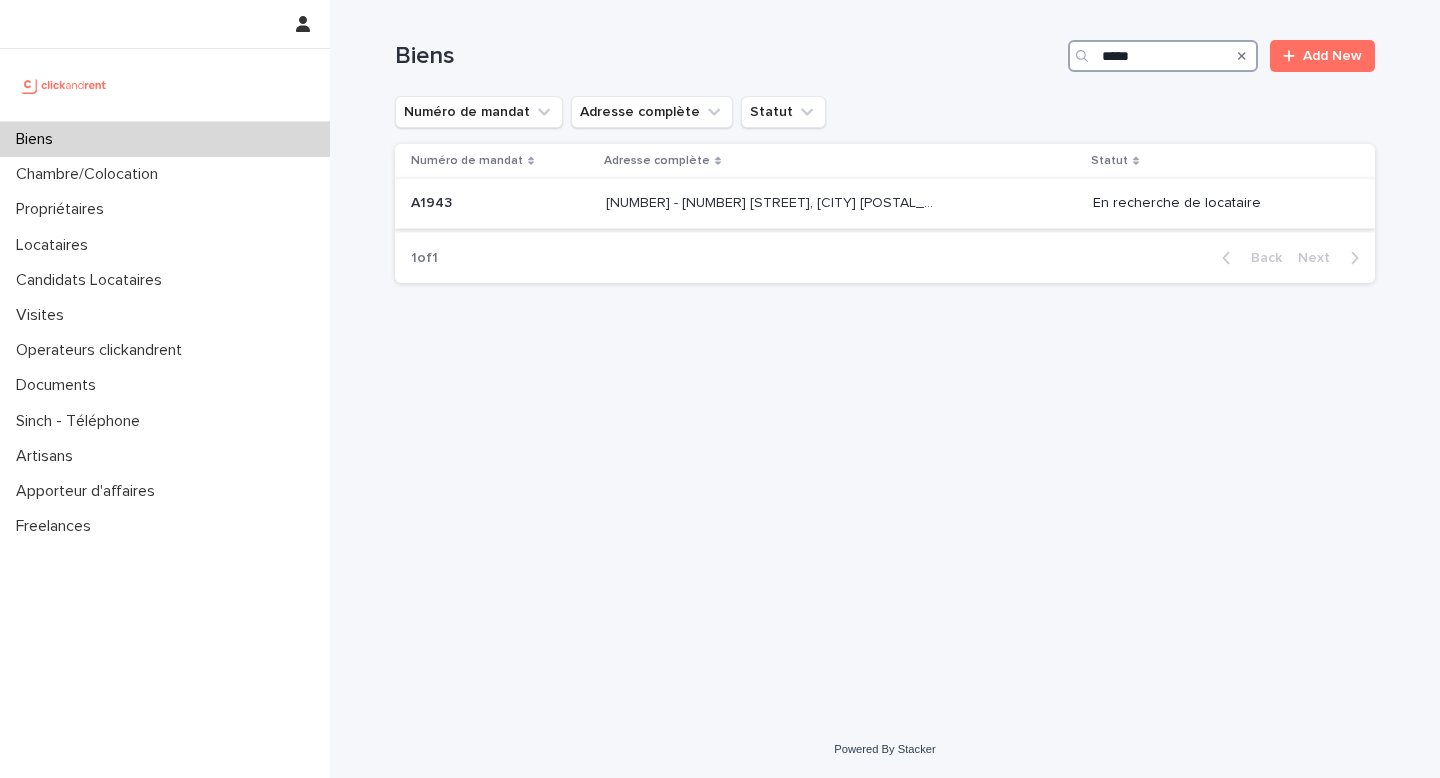 type on "*****" 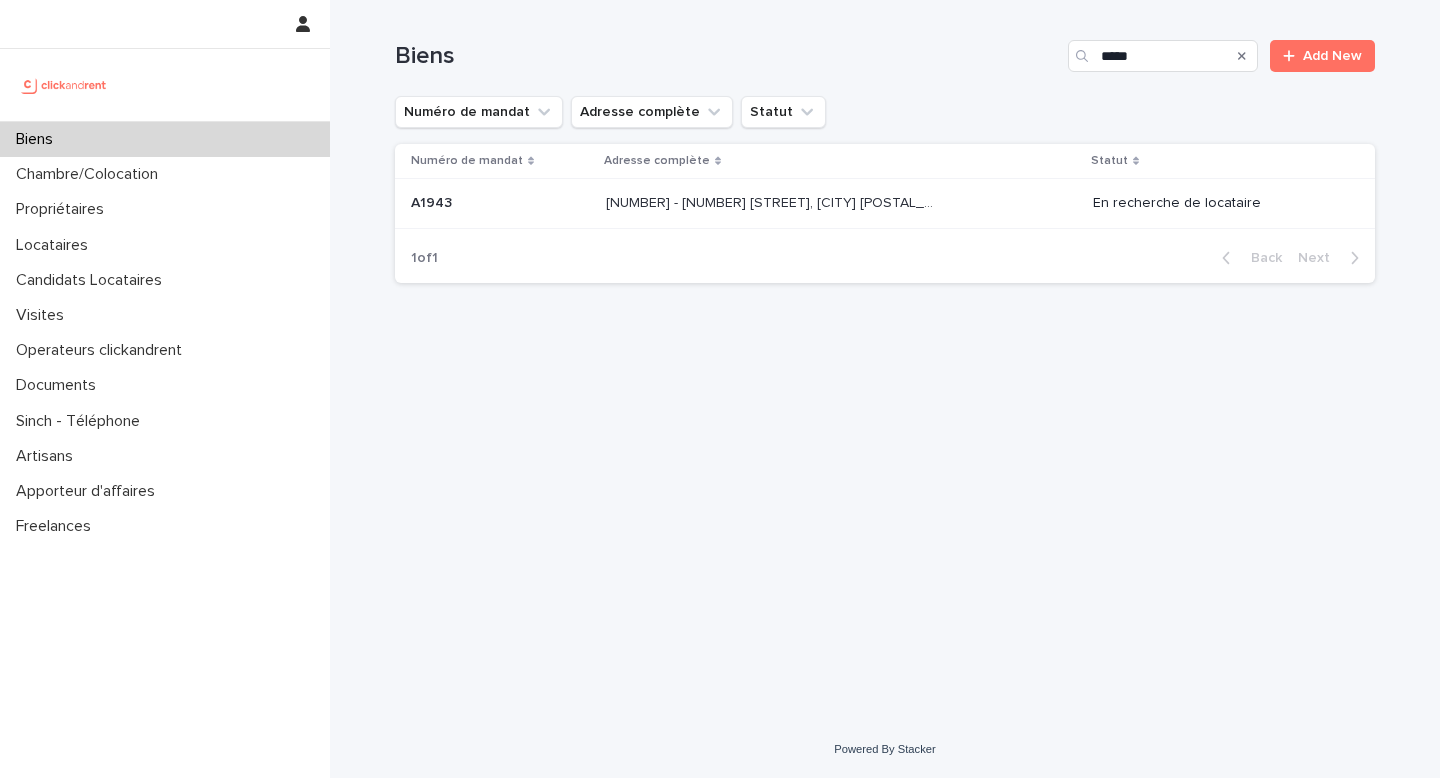 click on "A1943 - 5 Square des Tilleuls,  Noisy le Sec 93130 A1943 - 5 Square des Tilleuls,  Noisy le Sec 93130" at bounding box center (841, 203) 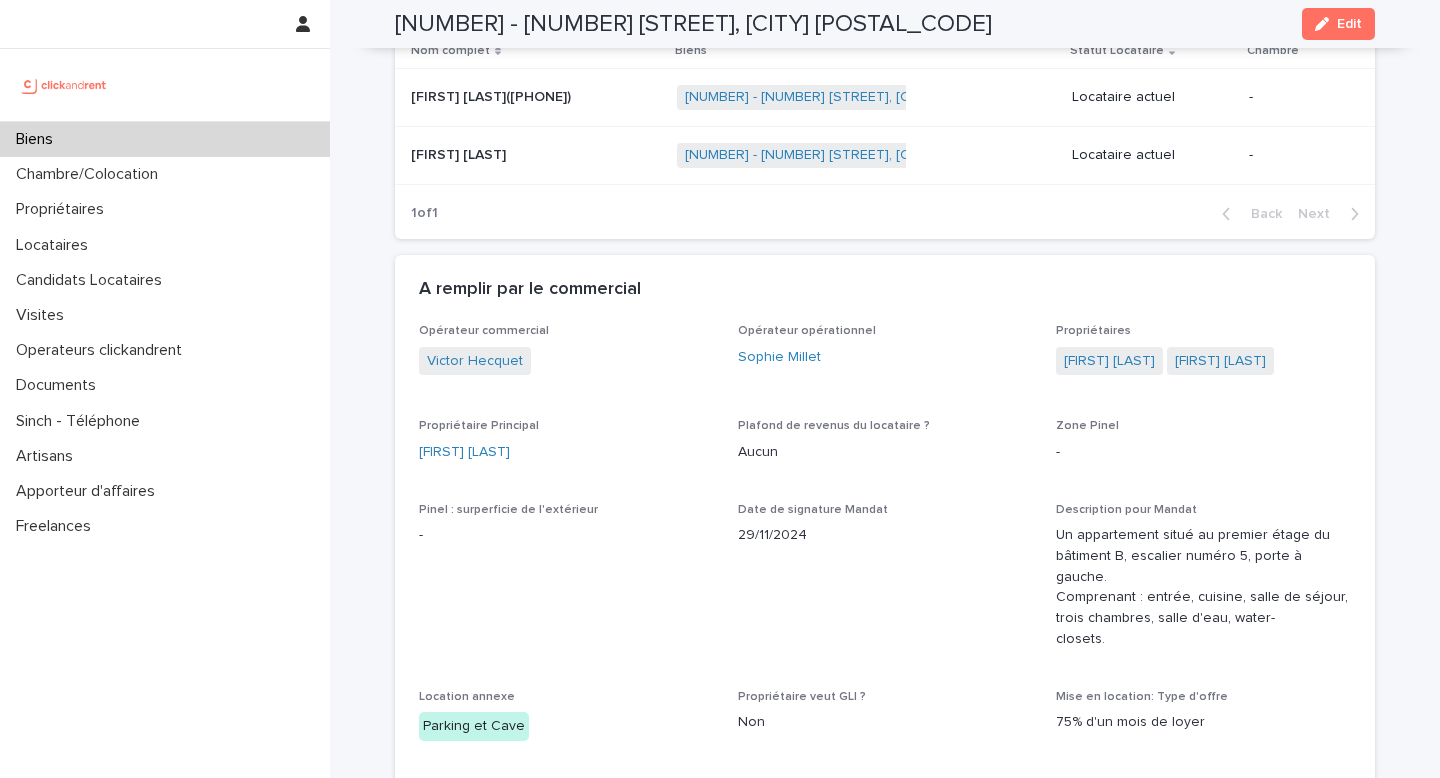 scroll, scrollTop: 942, scrollLeft: 0, axis: vertical 